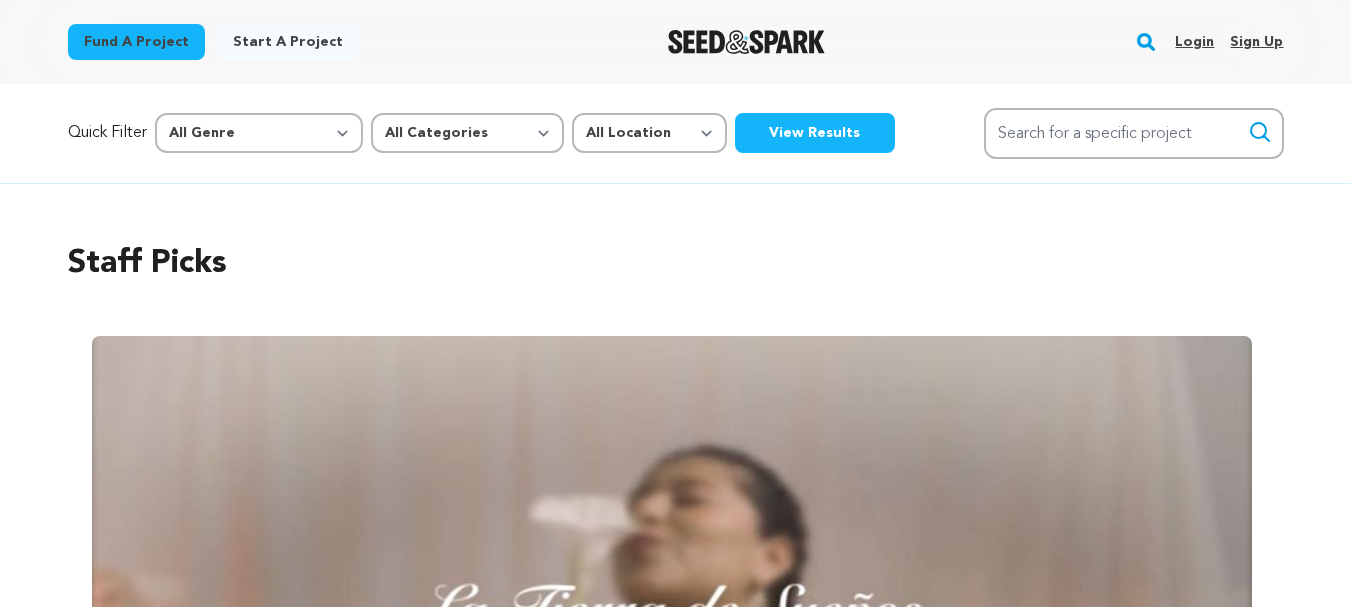 scroll, scrollTop: 0, scrollLeft: 0, axis: both 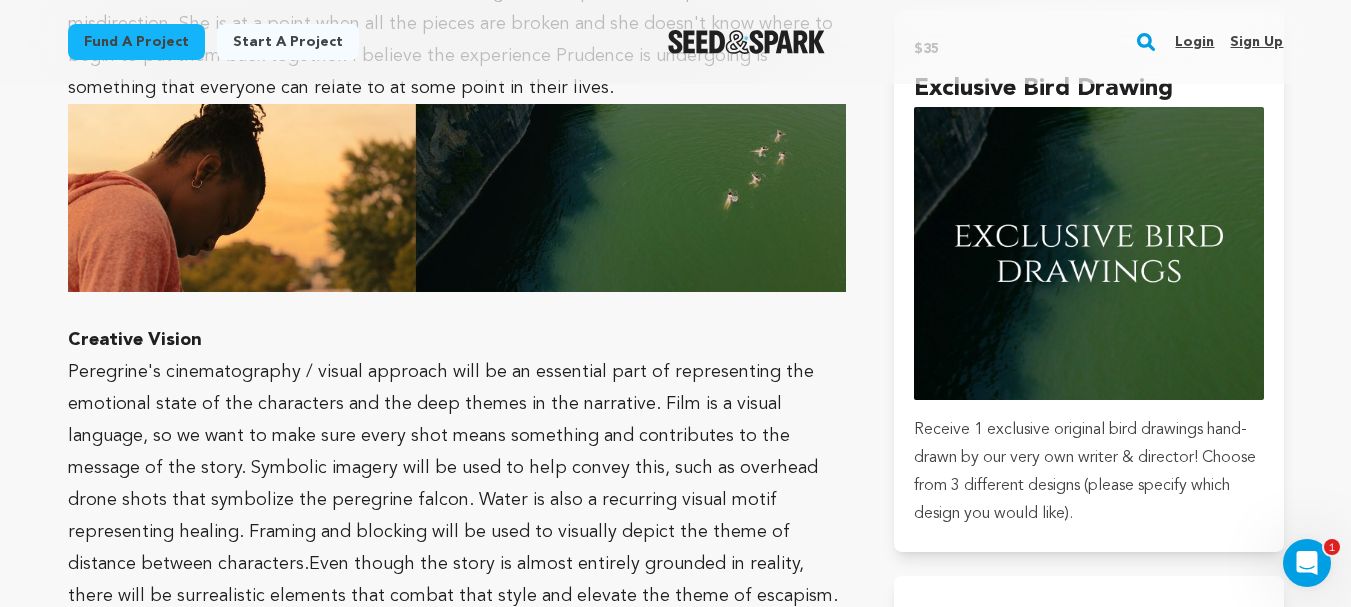 click on "Login" at bounding box center (1194, 42) 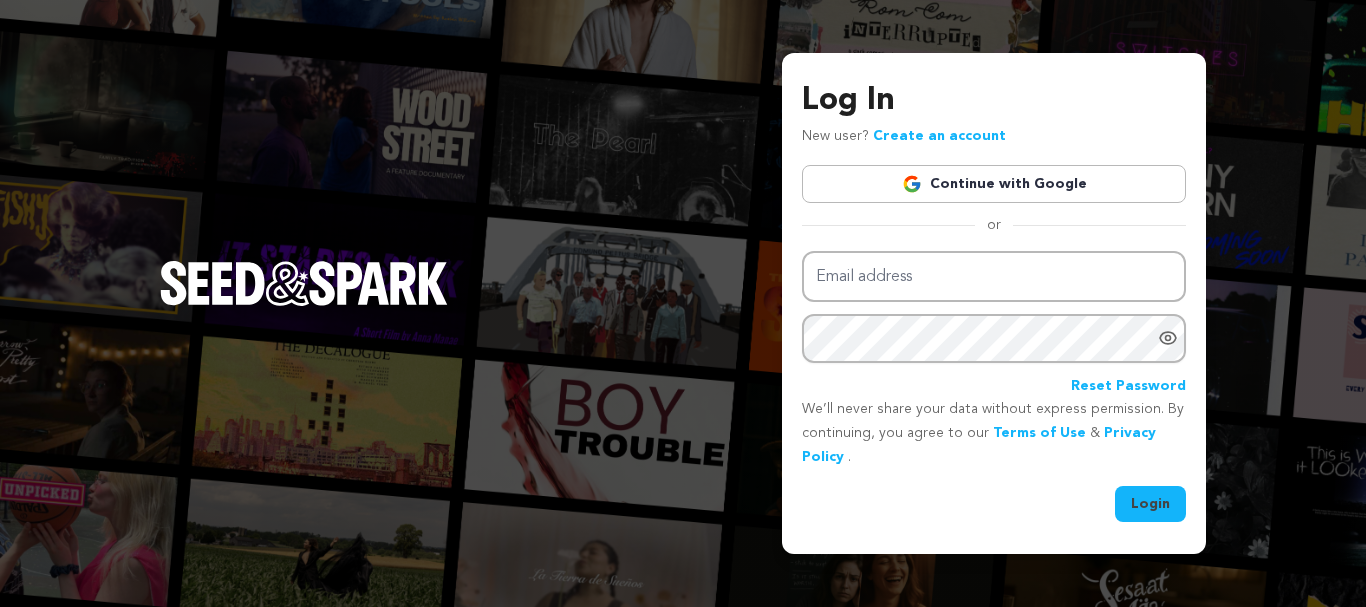 scroll, scrollTop: 0, scrollLeft: 0, axis: both 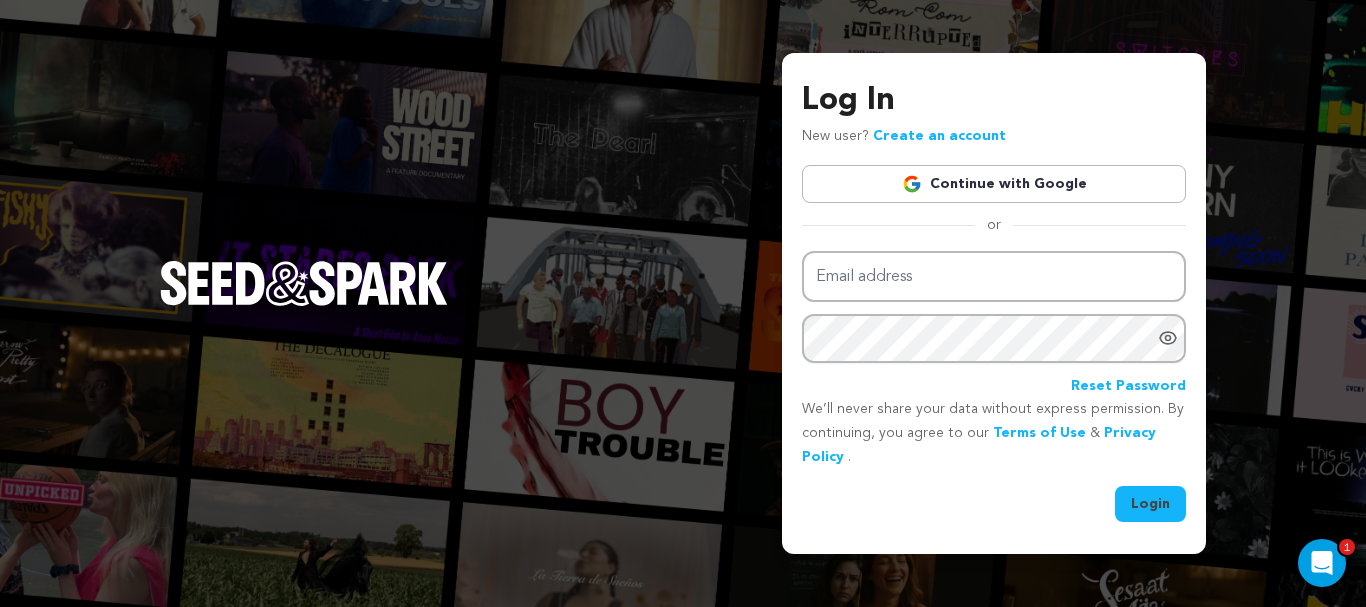click on "Continue with Google" at bounding box center (994, 184) 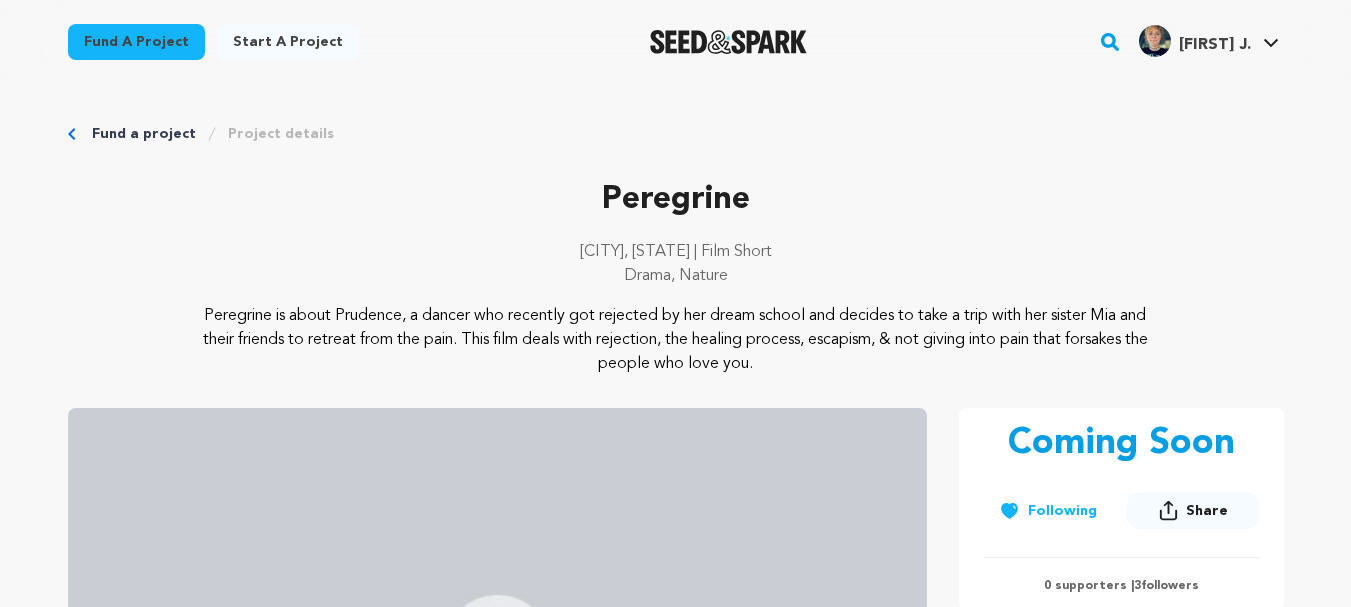 scroll, scrollTop: 0, scrollLeft: 0, axis: both 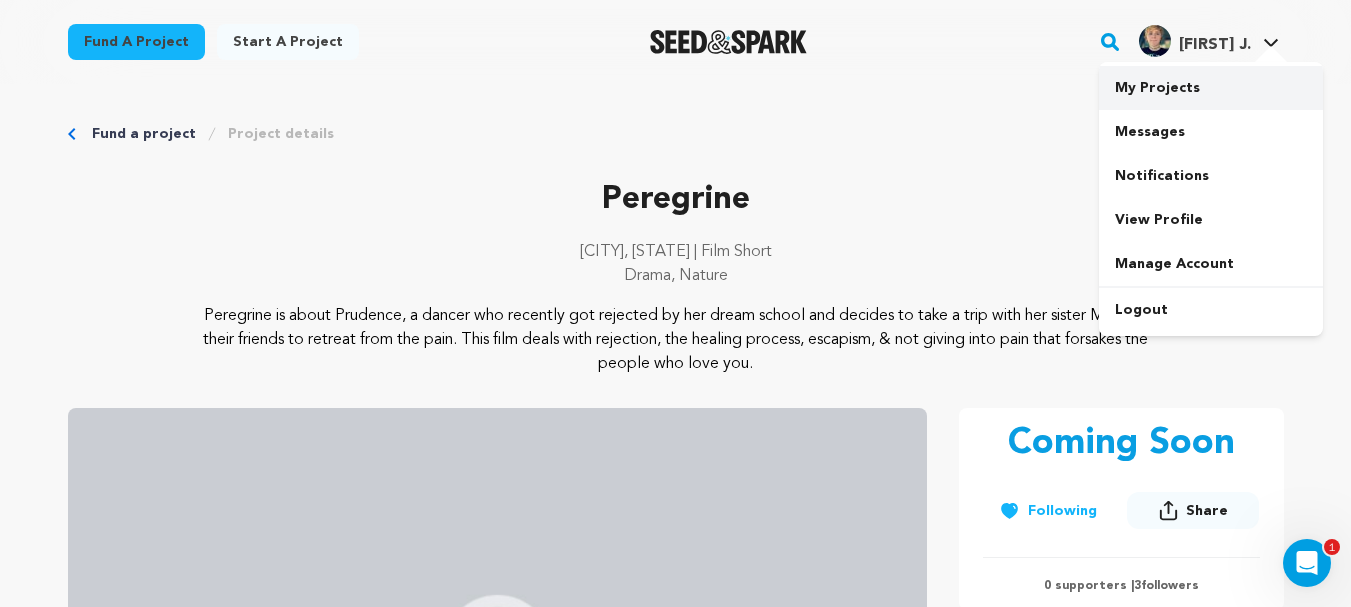 click on "My Projects" at bounding box center (1211, 88) 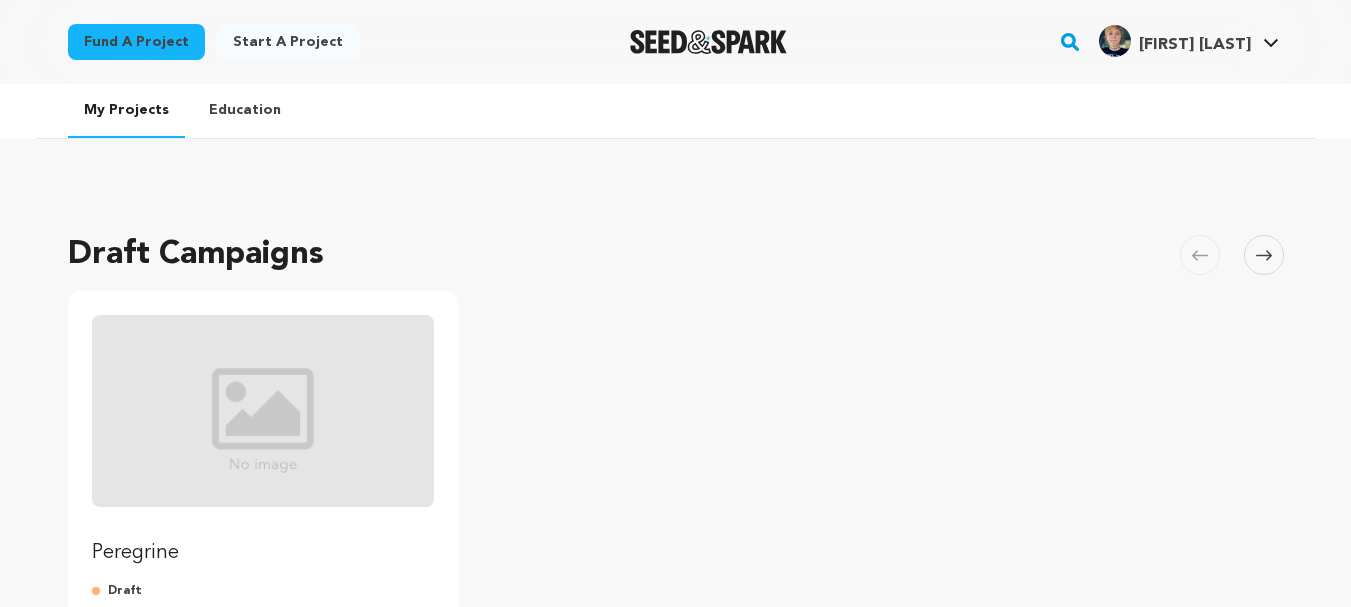scroll, scrollTop: 0, scrollLeft: 0, axis: both 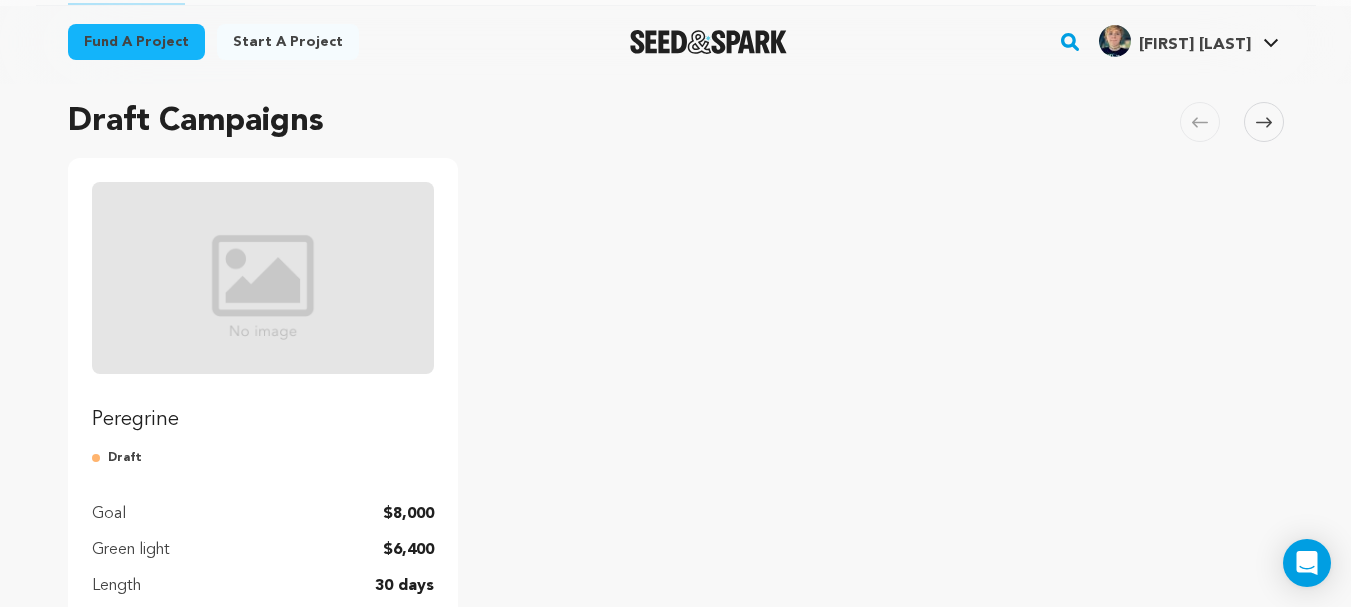 drag, startPoint x: 1365, startPoint y: 91, endPoint x: 1364, endPoint y: 130, distance: 39.012817 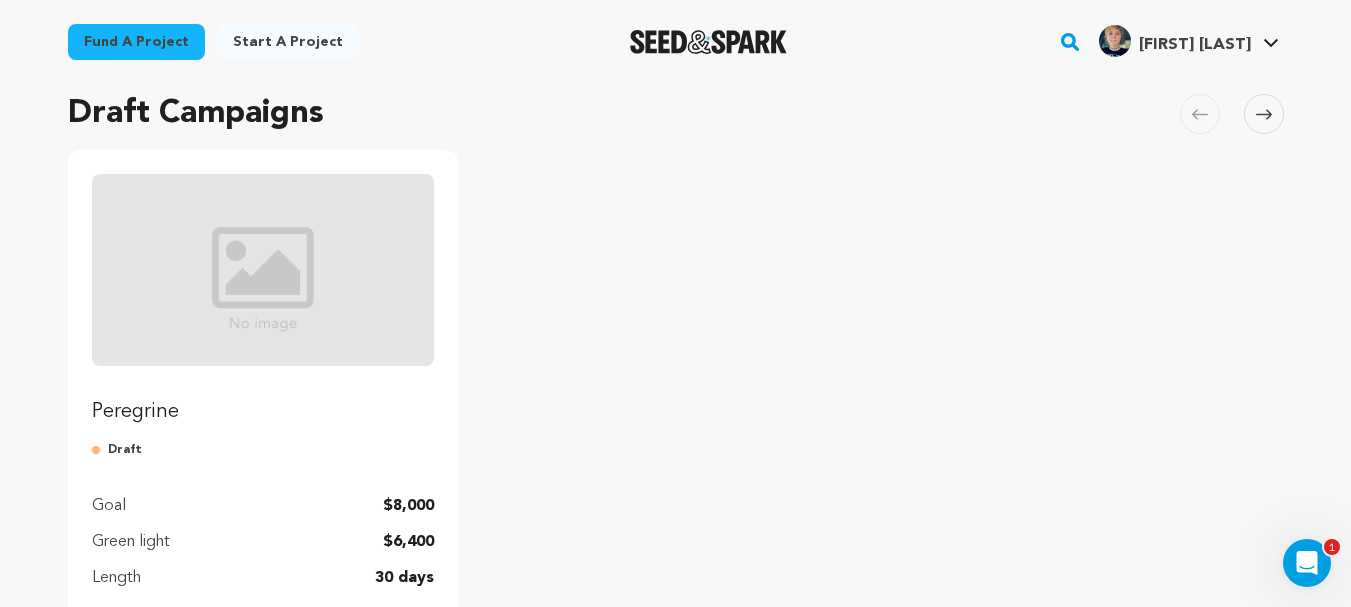 scroll, scrollTop: 0, scrollLeft: 0, axis: both 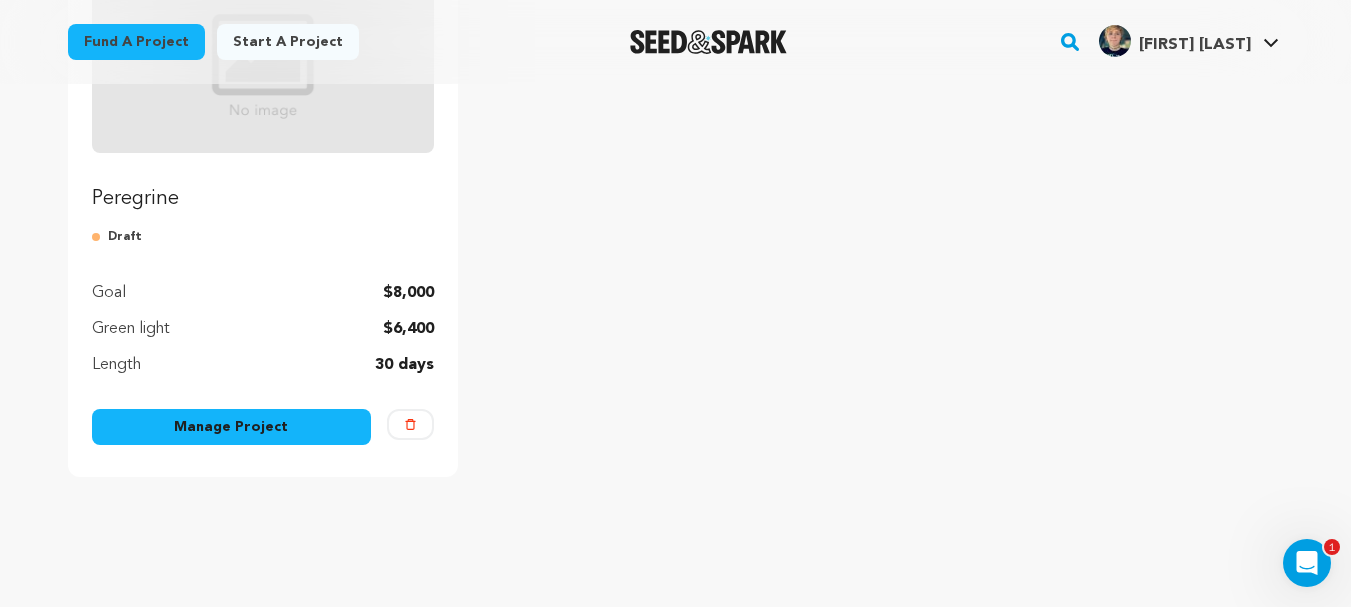 click on "Peregrine
Draft
Goal
$8,000
Green light
$6,400
Length
30 days
Manage Project
Delete" at bounding box center [263, 207] 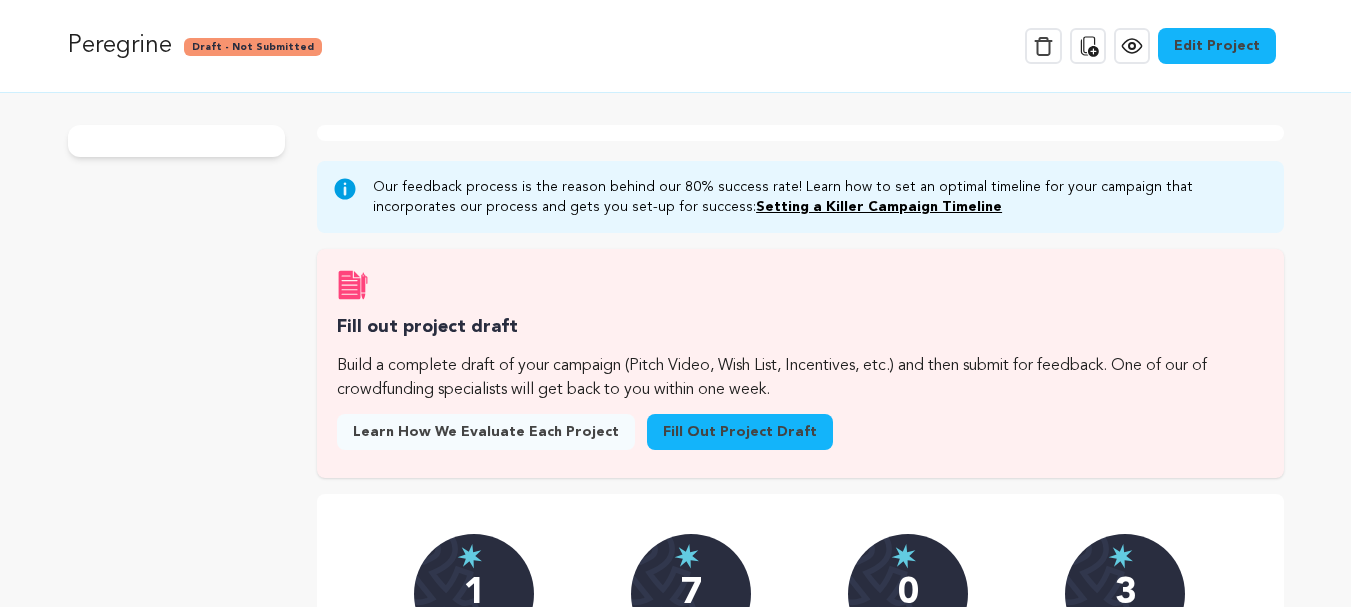 scroll, scrollTop: 0, scrollLeft: 0, axis: both 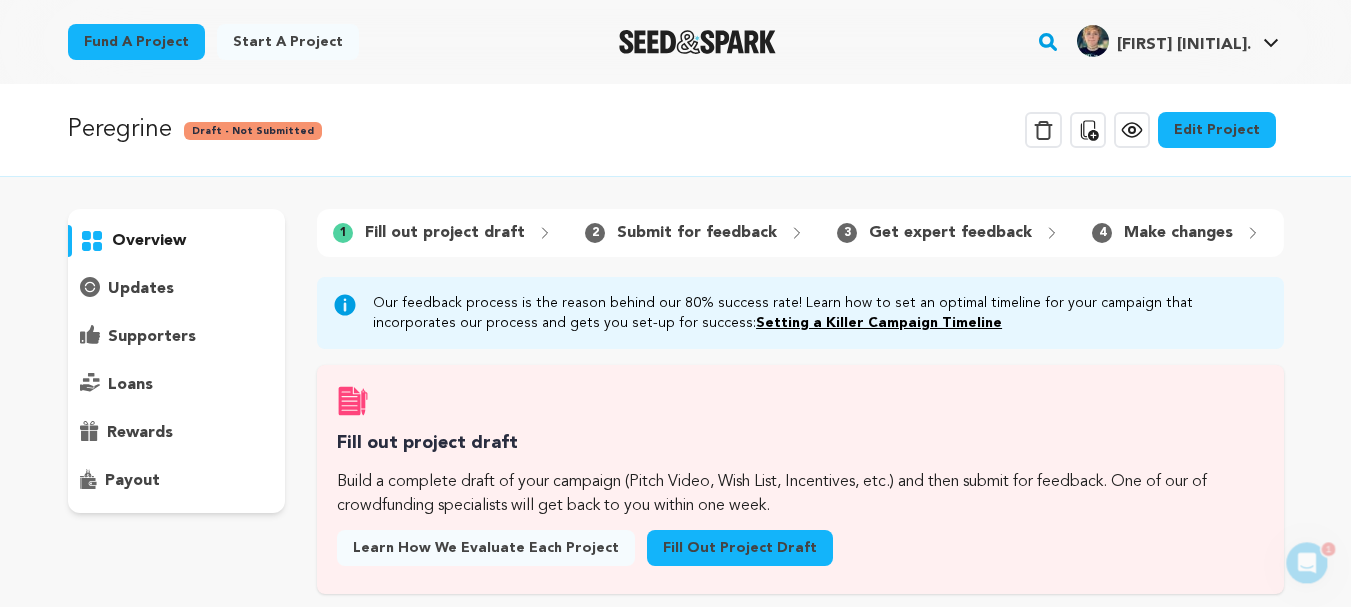 click on "Edit Project" at bounding box center (1217, 130) 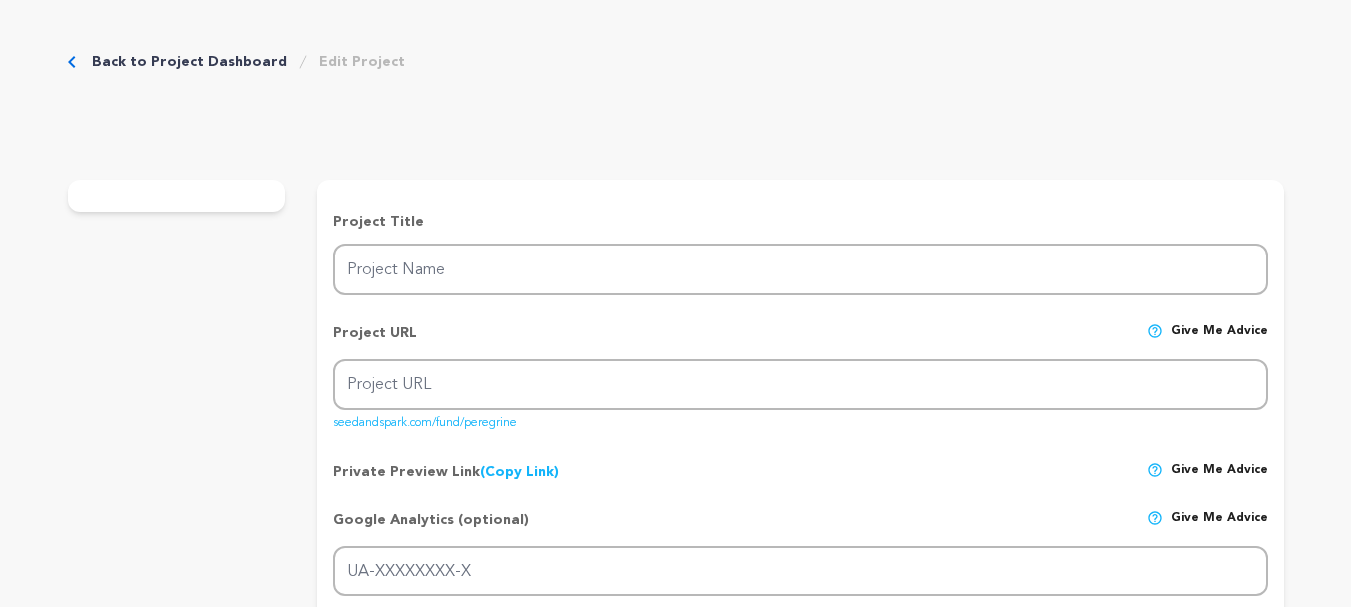 scroll, scrollTop: 0, scrollLeft: 0, axis: both 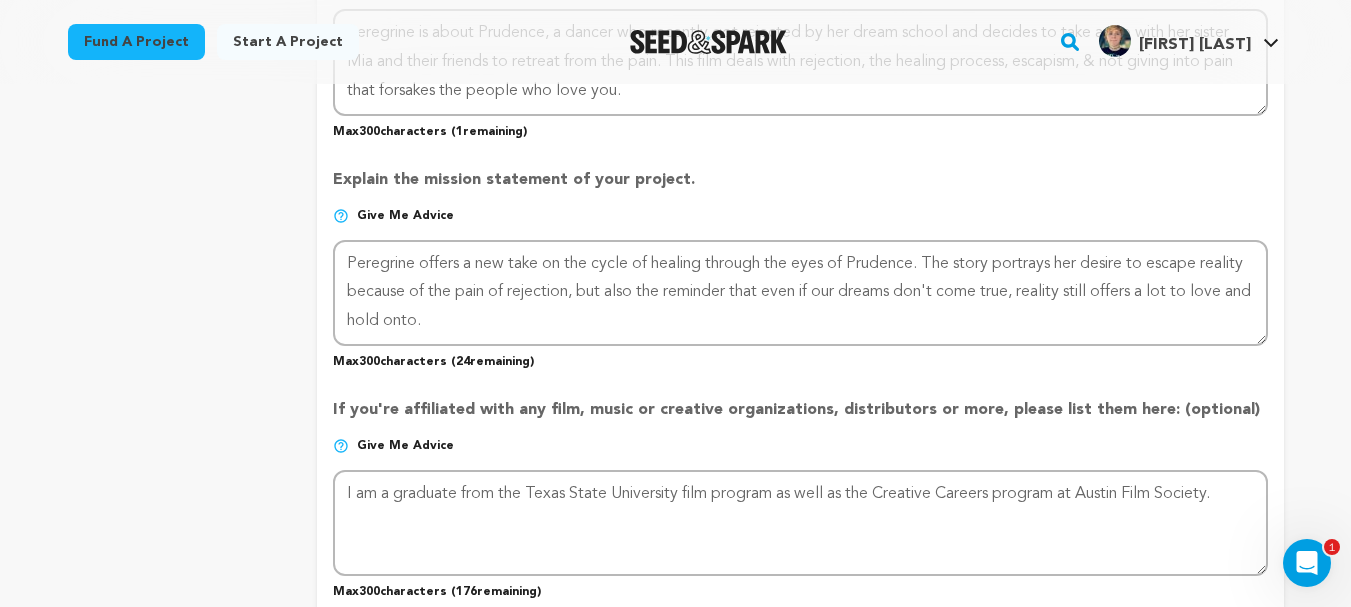 drag, startPoint x: 1359, startPoint y: 33, endPoint x: 1365, endPoint y: 253, distance: 220.0818 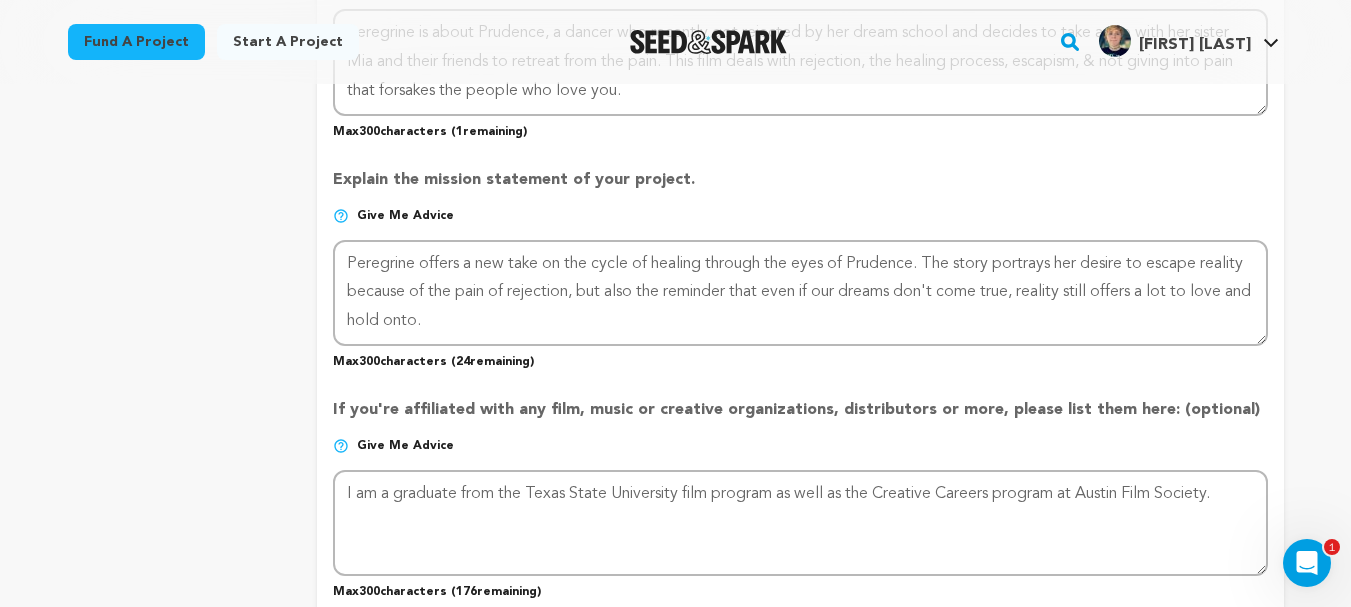 click on "Fund a project
Start a project
Search" at bounding box center [675, 447] 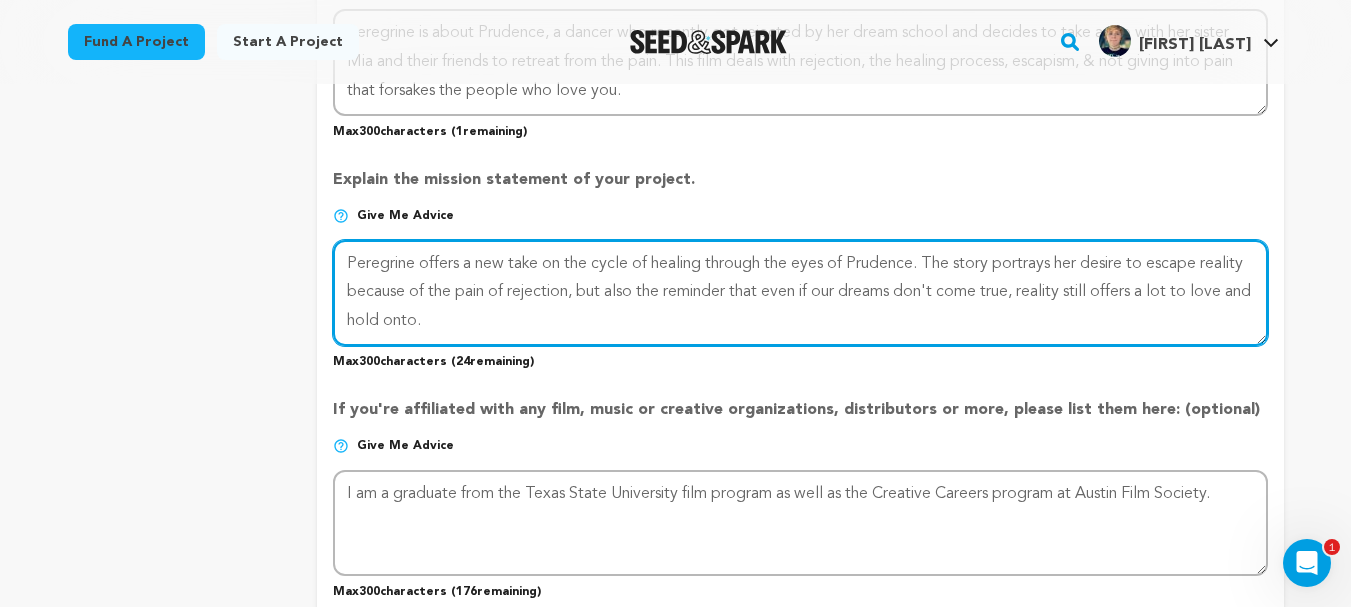 drag, startPoint x: 1069, startPoint y: 294, endPoint x: 903, endPoint y: 307, distance: 166.50826 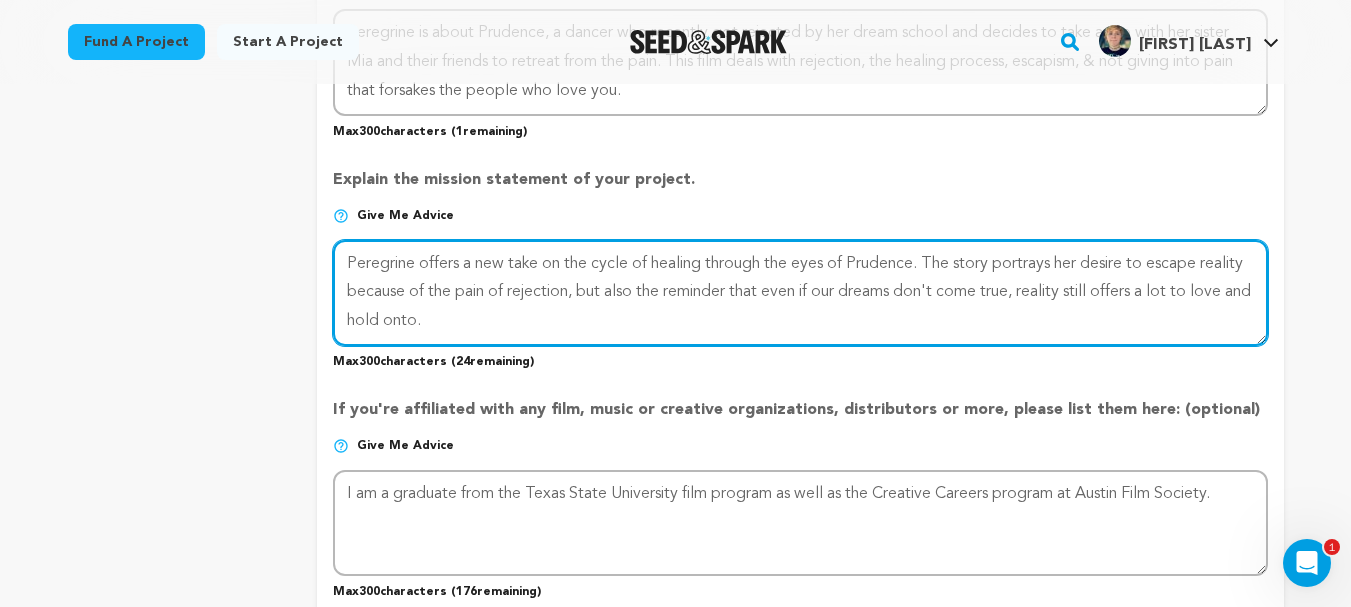 click at bounding box center [800, 293] 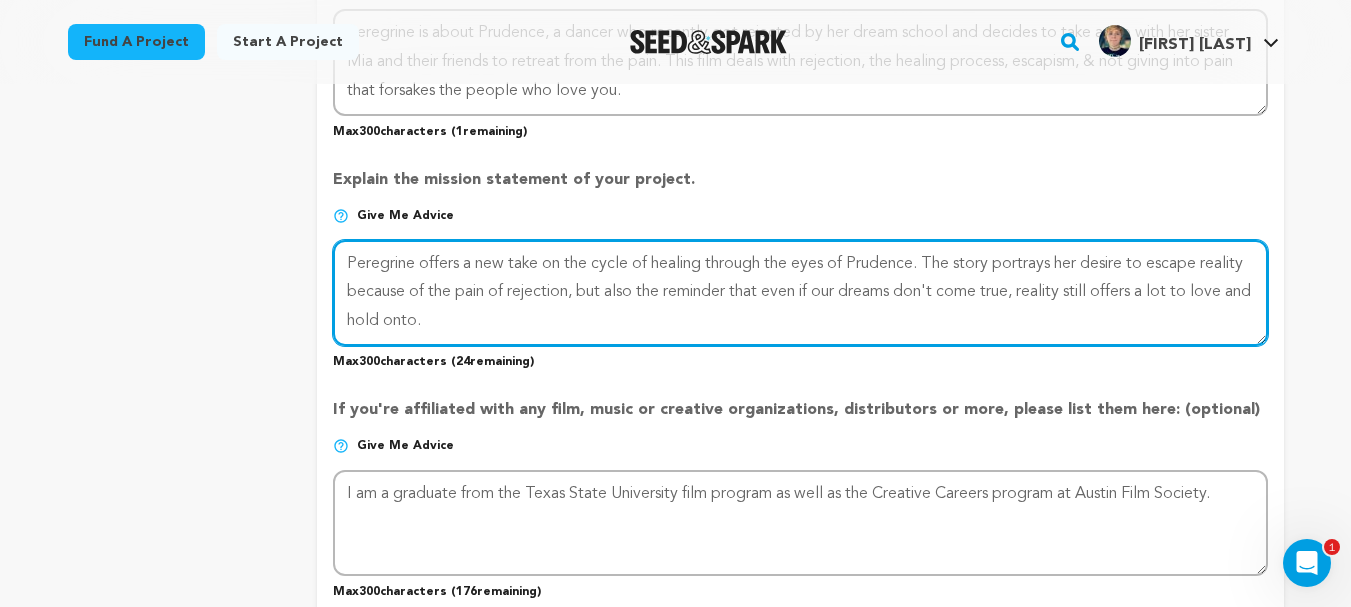 drag, startPoint x: 637, startPoint y: 324, endPoint x: 934, endPoint y: 266, distance: 302.61032 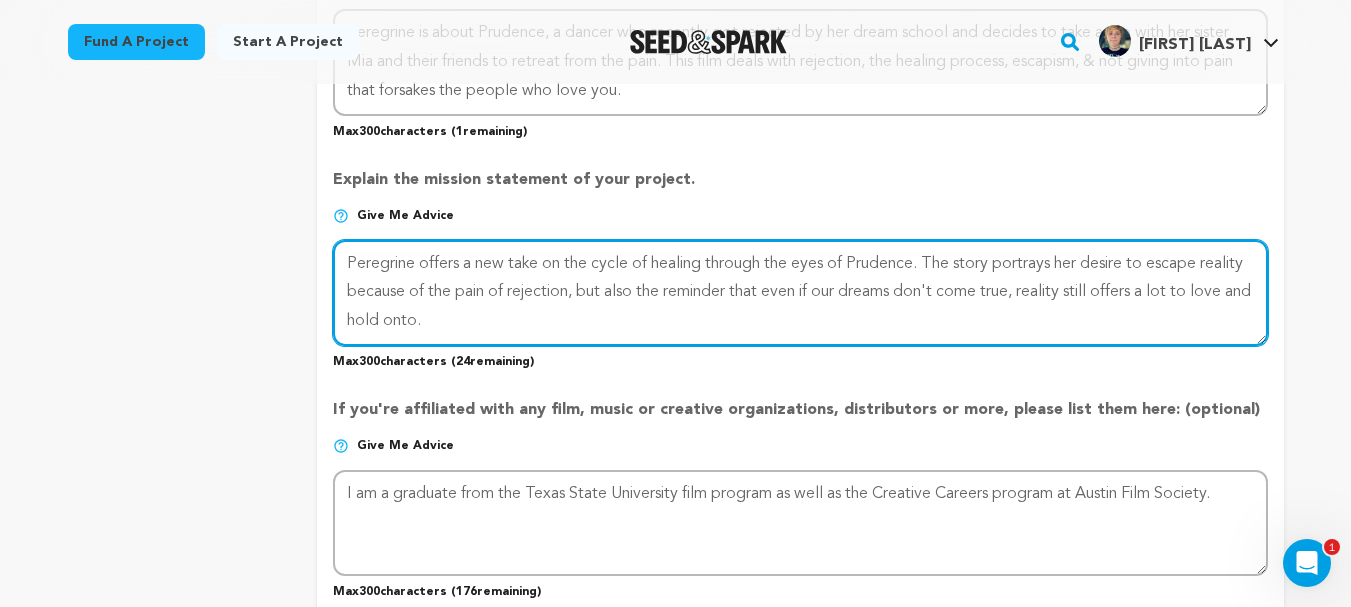click at bounding box center [800, 293] 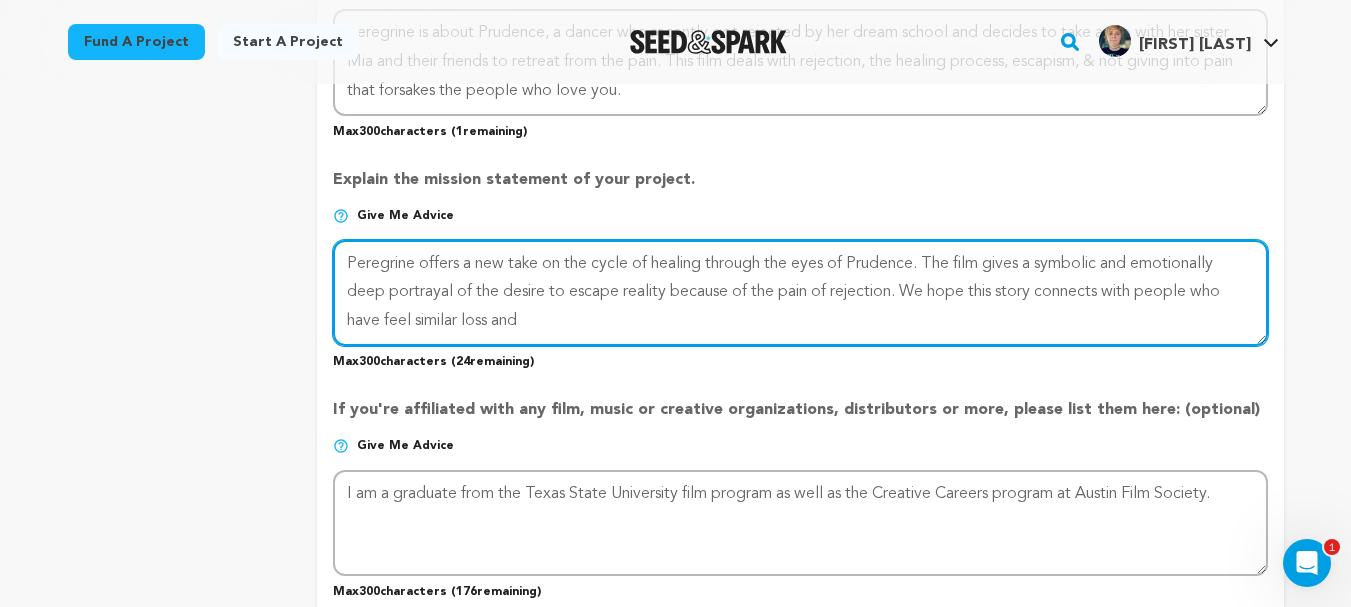 click at bounding box center [800, 293] 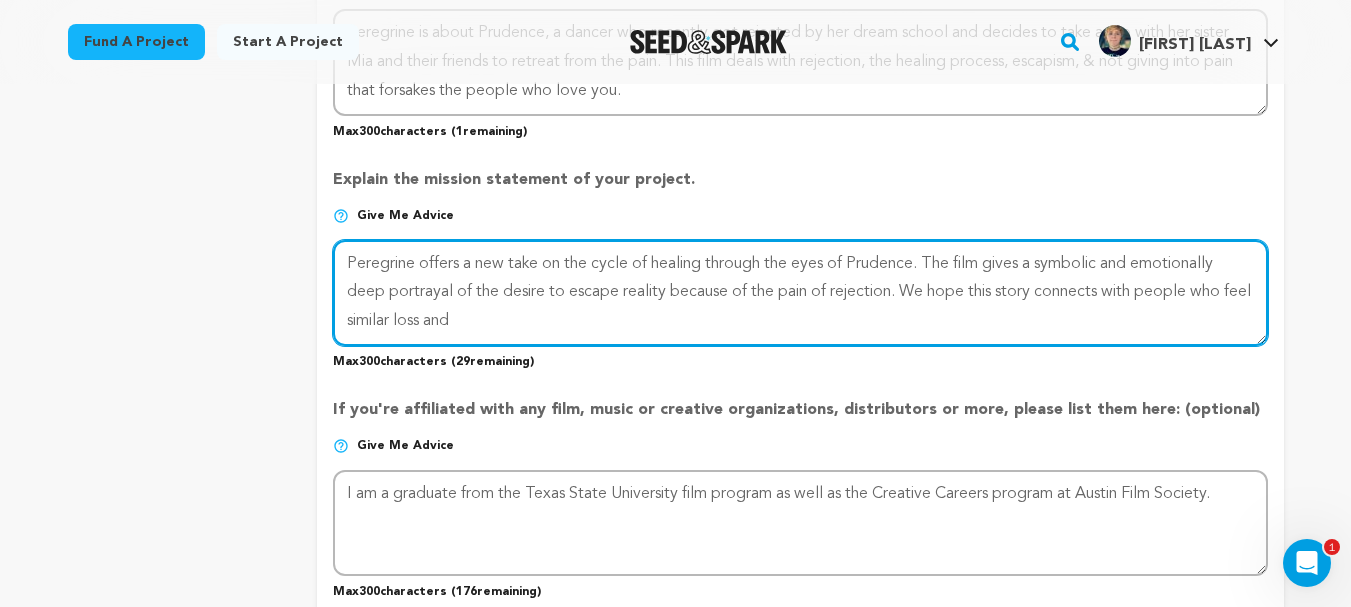 drag, startPoint x: 511, startPoint y: 327, endPoint x: 358, endPoint y: 330, distance: 153.0294 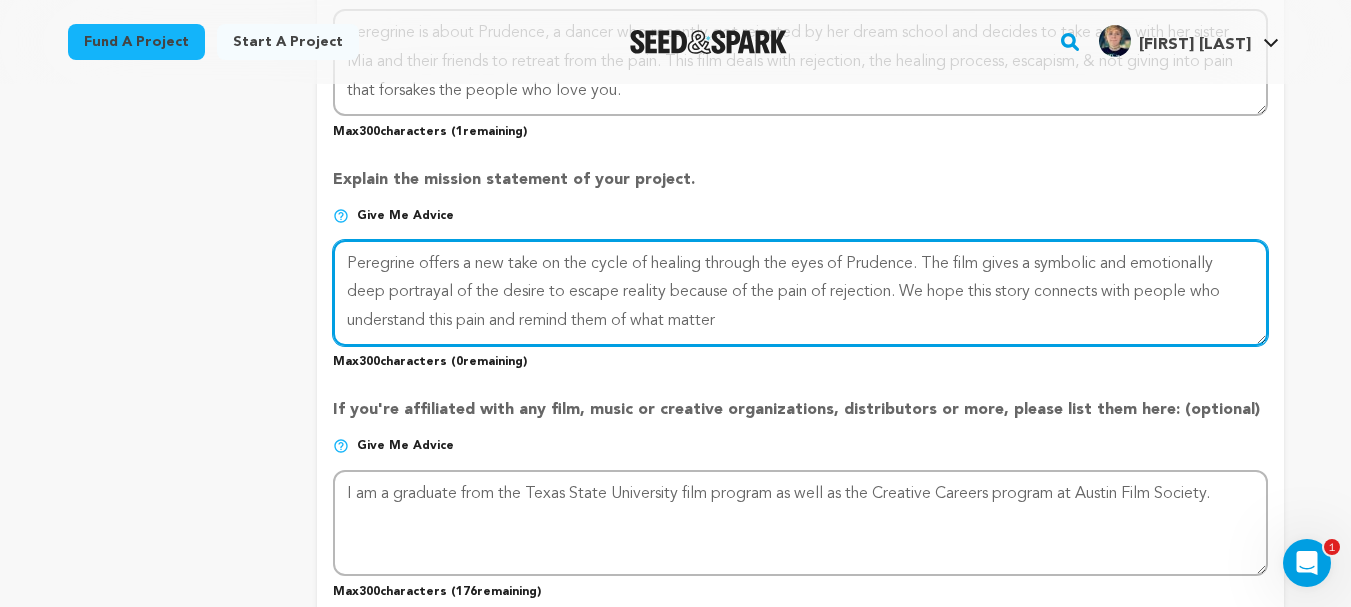 click at bounding box center (800, 293) 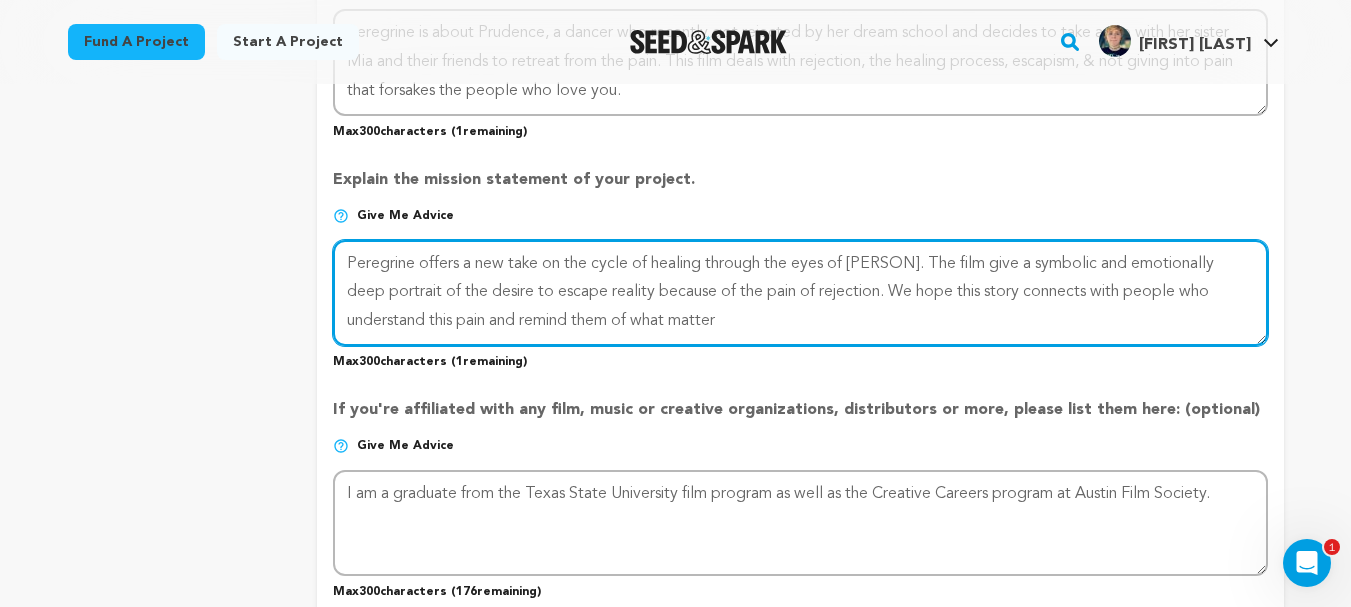 click at bounding box center (800, 293) 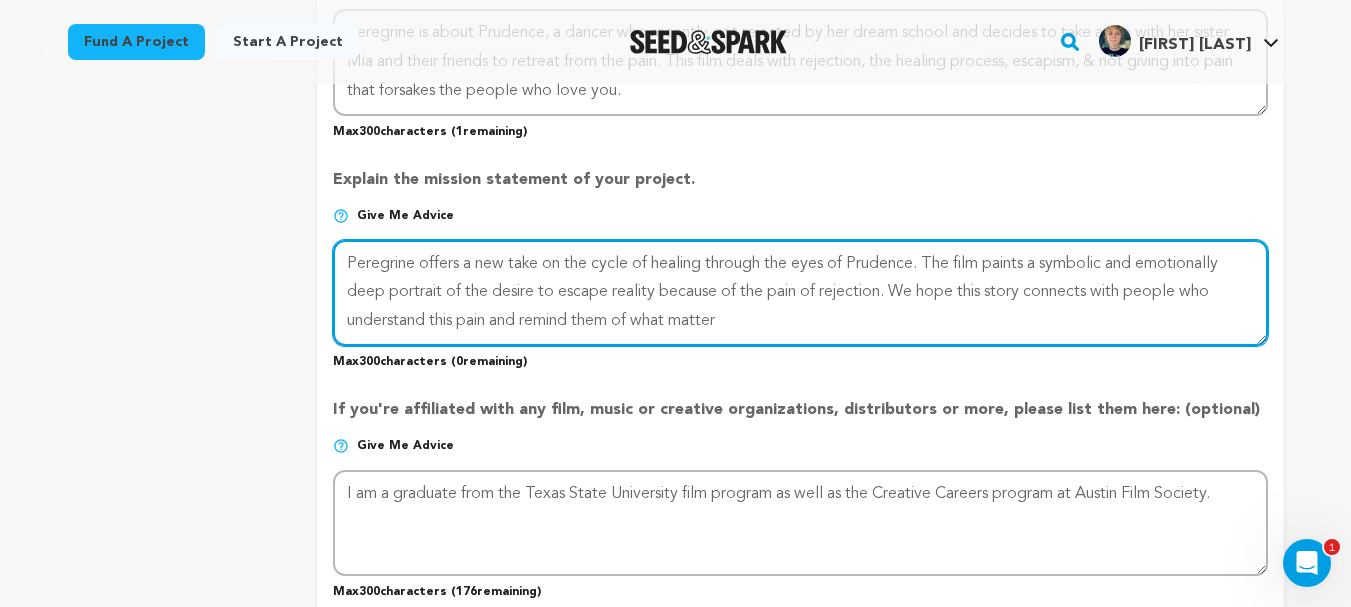 click at bounding box center (800, 293) 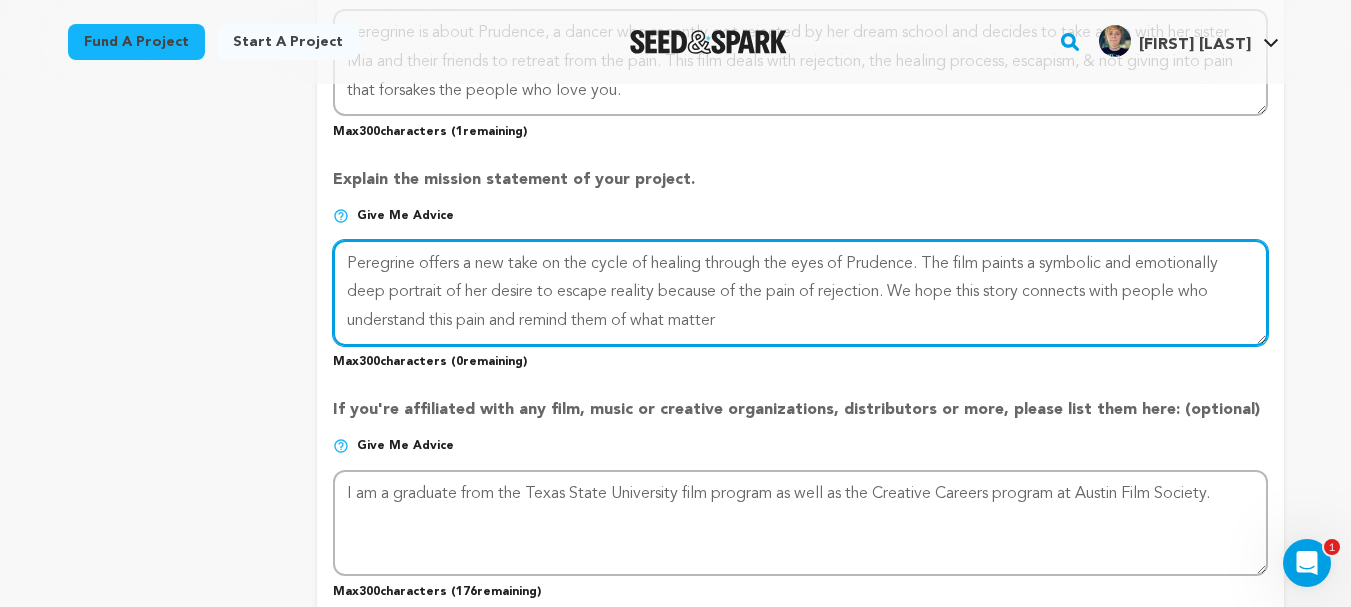 click at bounding box center [800, 293] 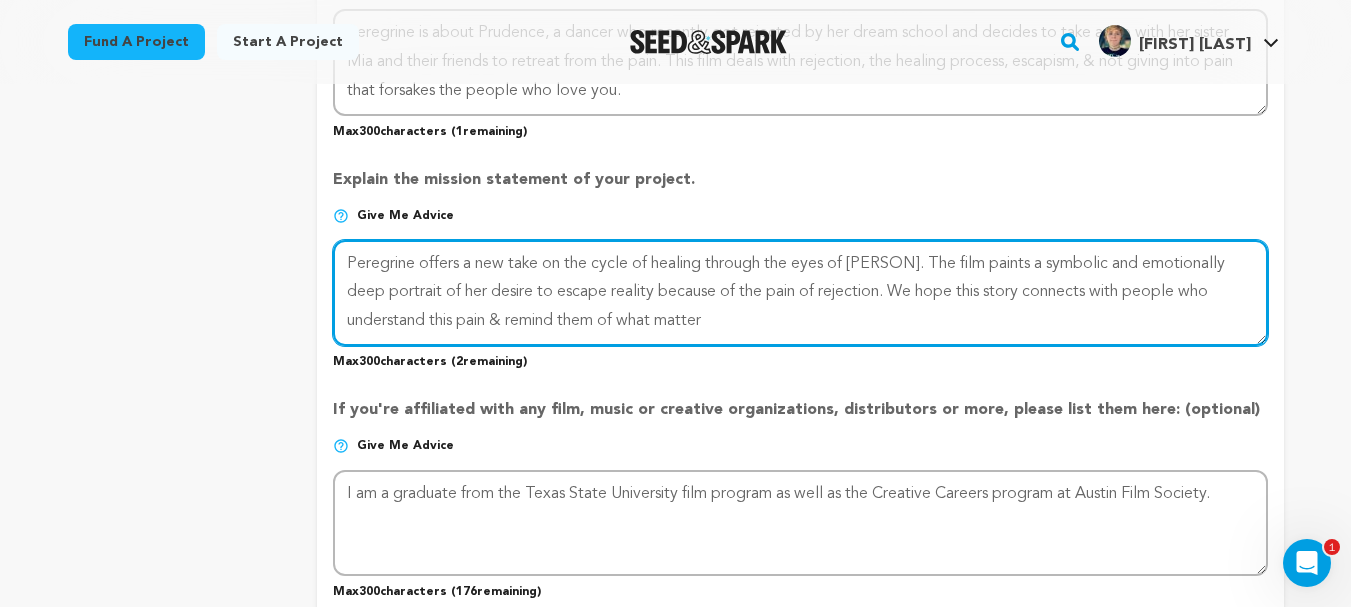 click at bounding box center [800, 293] 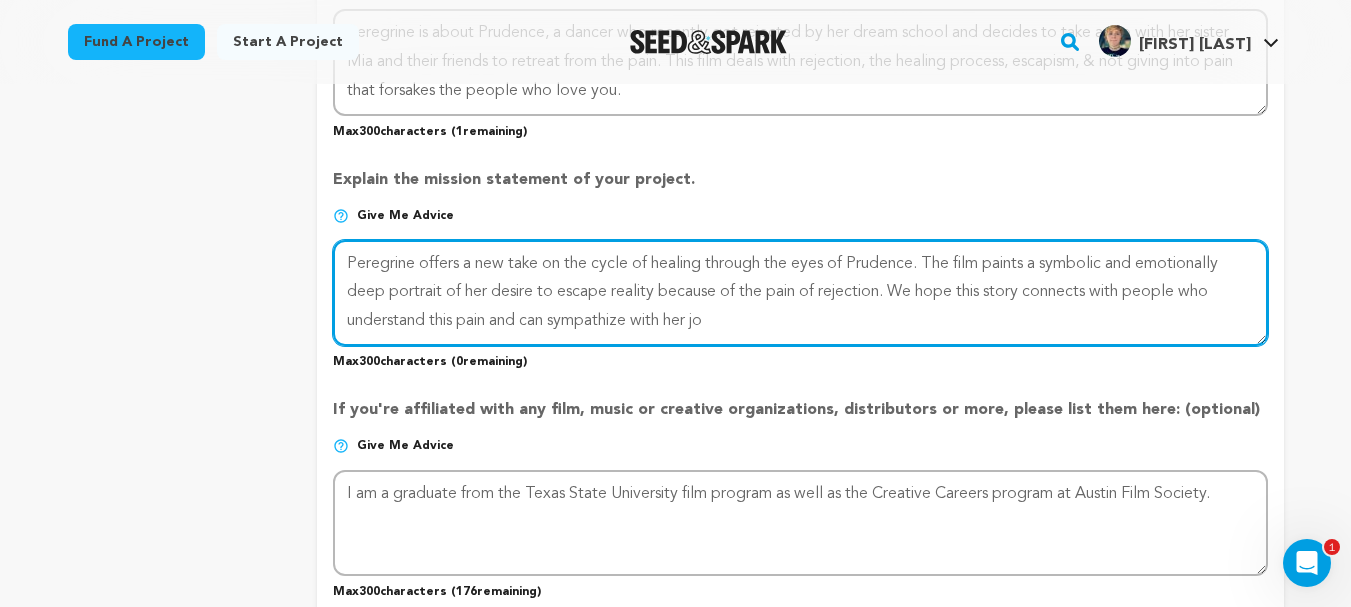 click at bounding box center [800, 293] 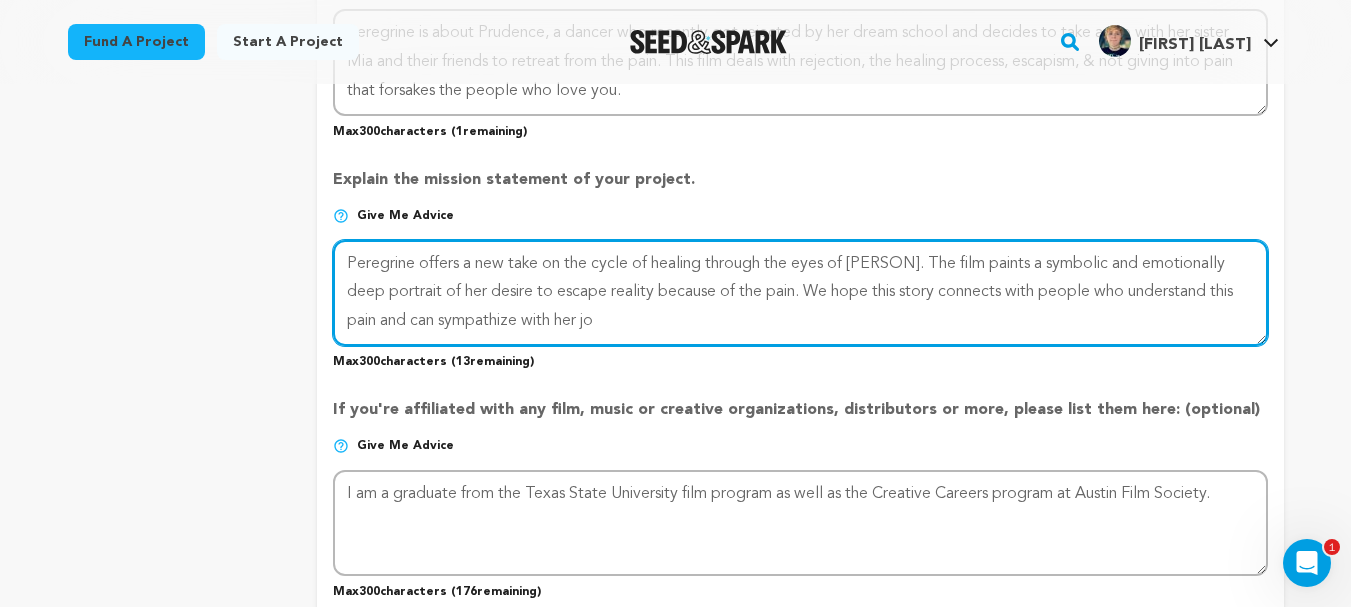 click at bounding box center (800, 293) 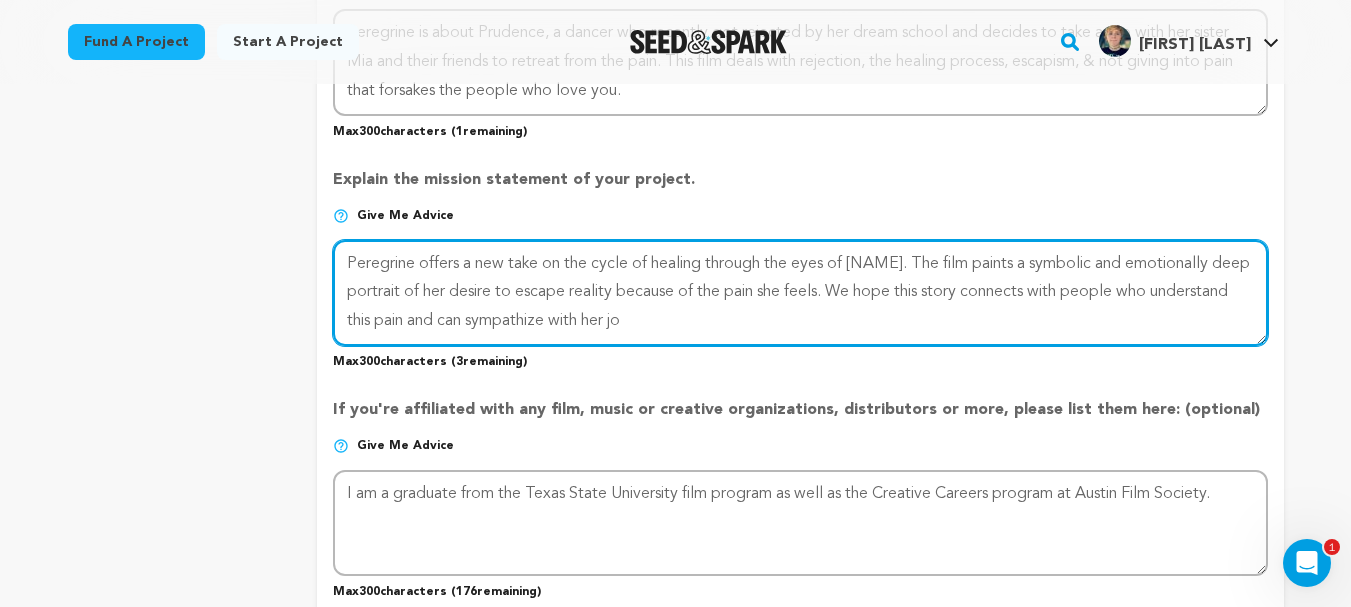 click at bounding box center (800, 293) 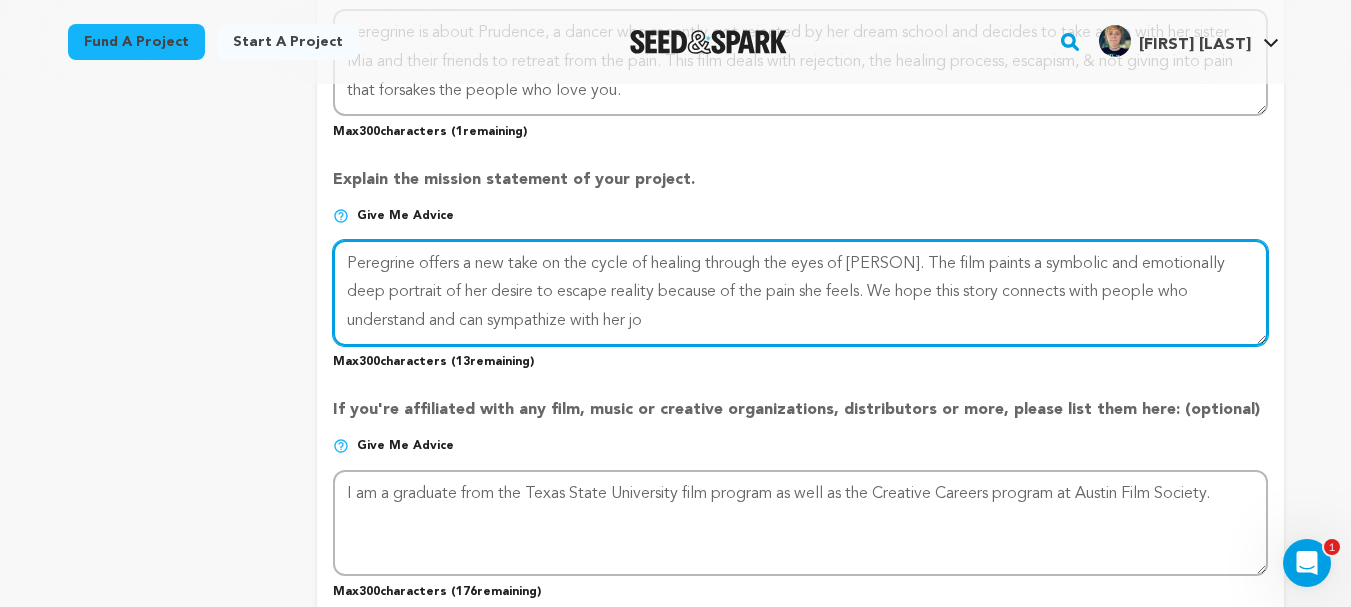 click at bounding box center (800, 293) 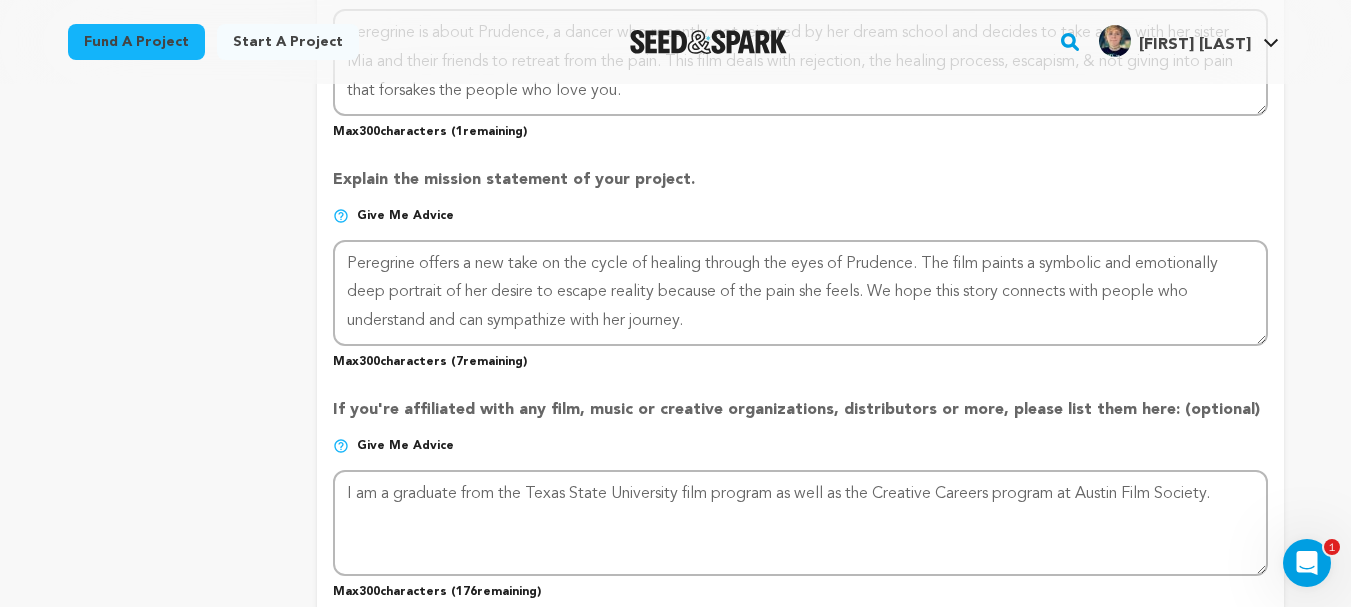 click on "Project Title
Project Name
Peregrine
Project URL
Give me advice
Project URL
Peregrine
seedandspark.com/fund/peregrine
Private Preview Link
(Copy Link)
Copy private preview link" at bounding box center [800, -51] 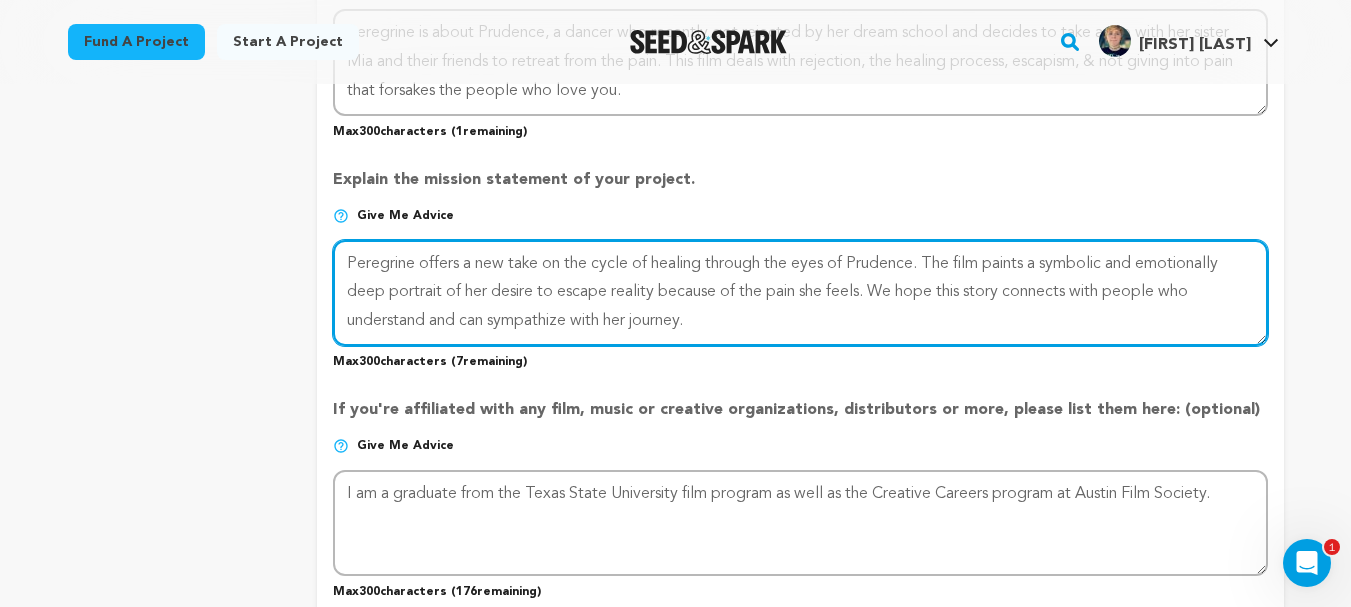 click at bounding box center (800, 293) 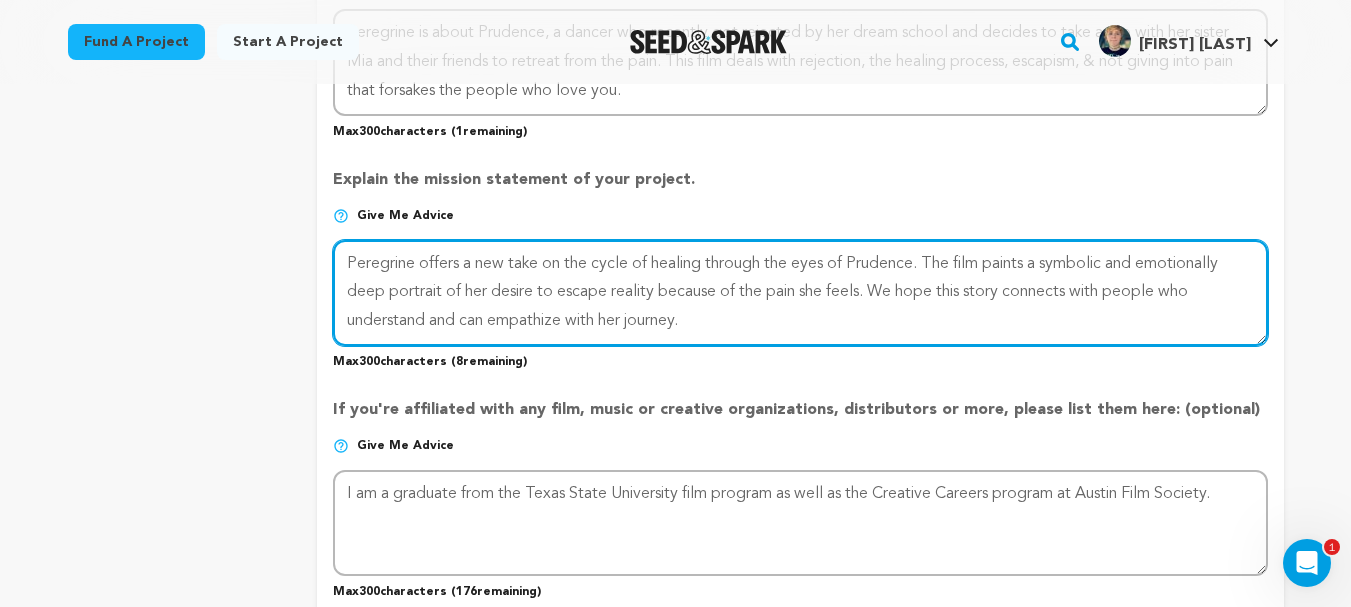 type on "Peregrine offers a new take on the cycle of healing through the eyes of Prudence. The film paints a symbolic and emotionally deep portrait of her desire to escape reality because of the pain she feels. We hope this story connects with people who understand and can empathize with her journey." 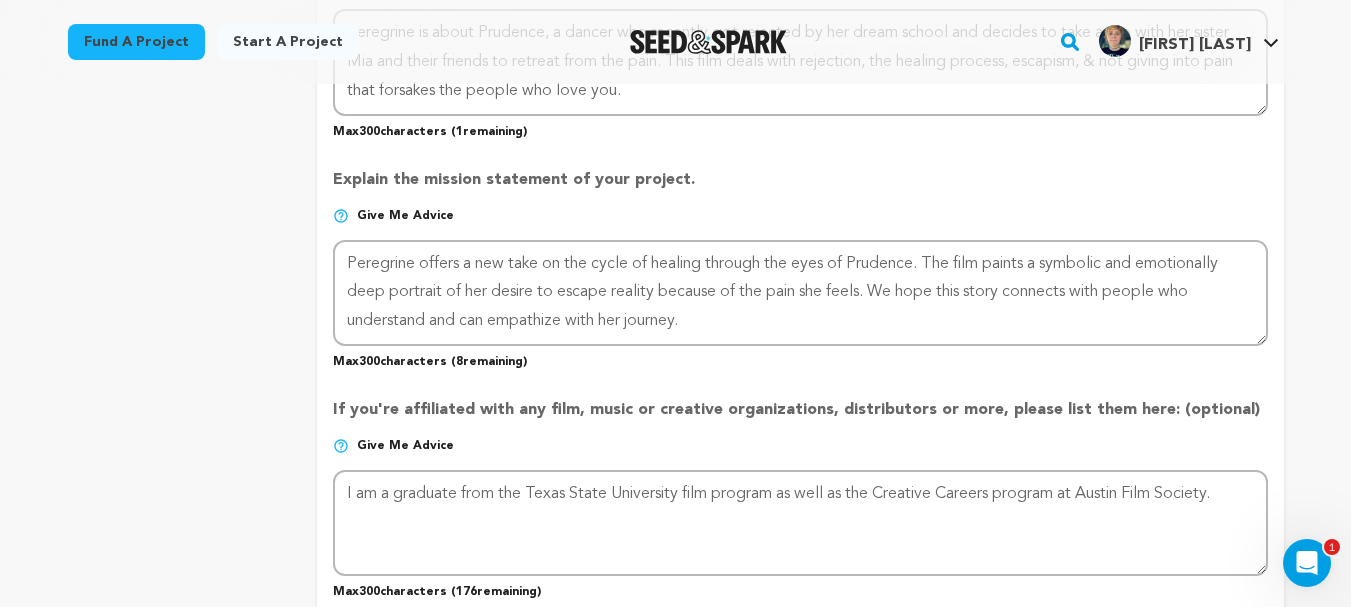 click on "Project Title
Project Name
Peregrine
Project URL
Give me advice
Project URL
Peregrine
seedandspark.com/fund/peregrine
Private Preview Link
(Copy Link)
Copy private preview link" at bounding box center [800, -51] 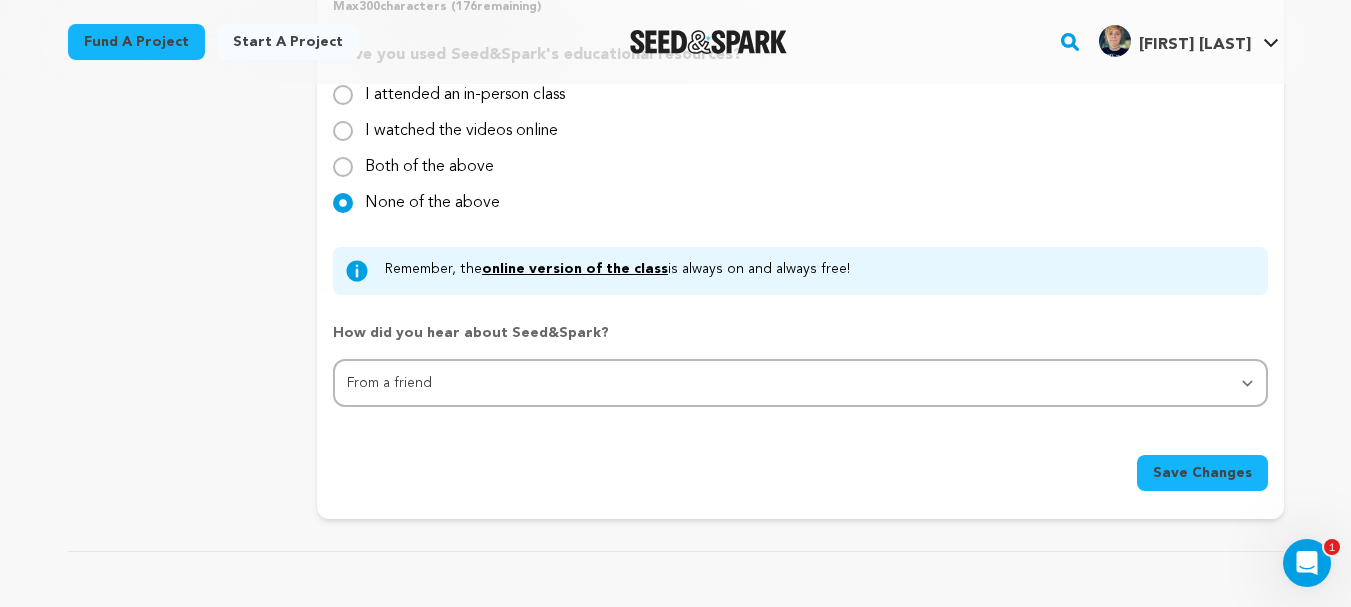 scroll, scrollTop: 2079, scrollLeft: 0, axis: vertical 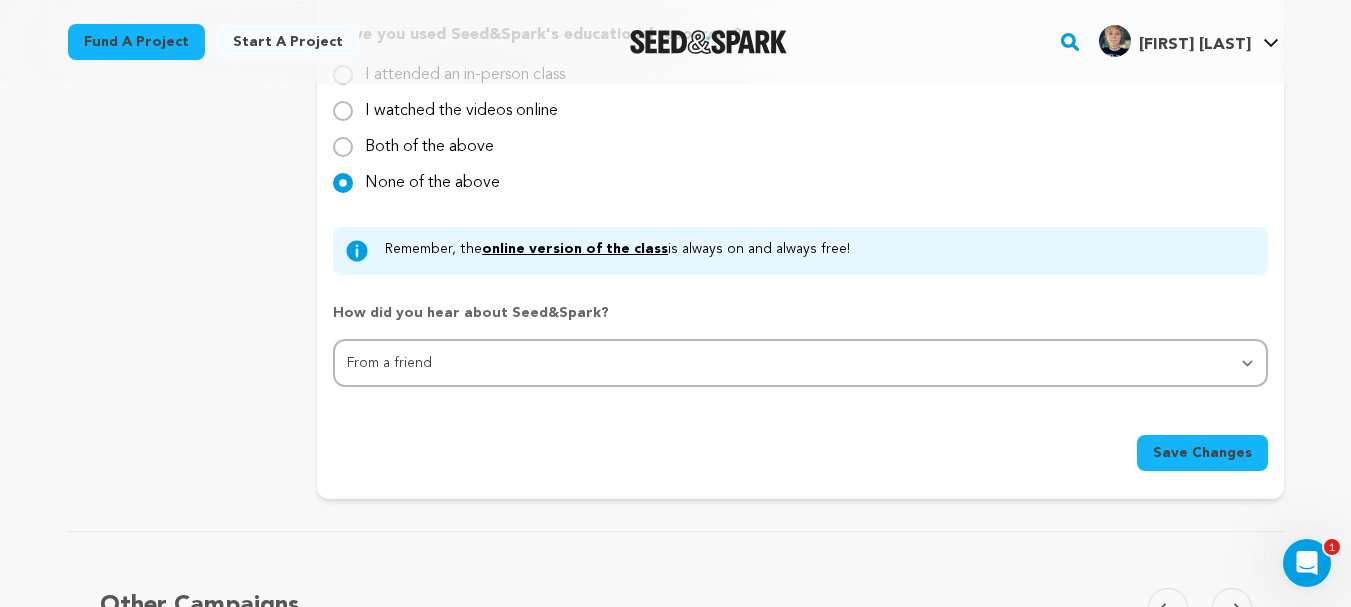 click on "Save Changes" at bounding box center [1202, 453] 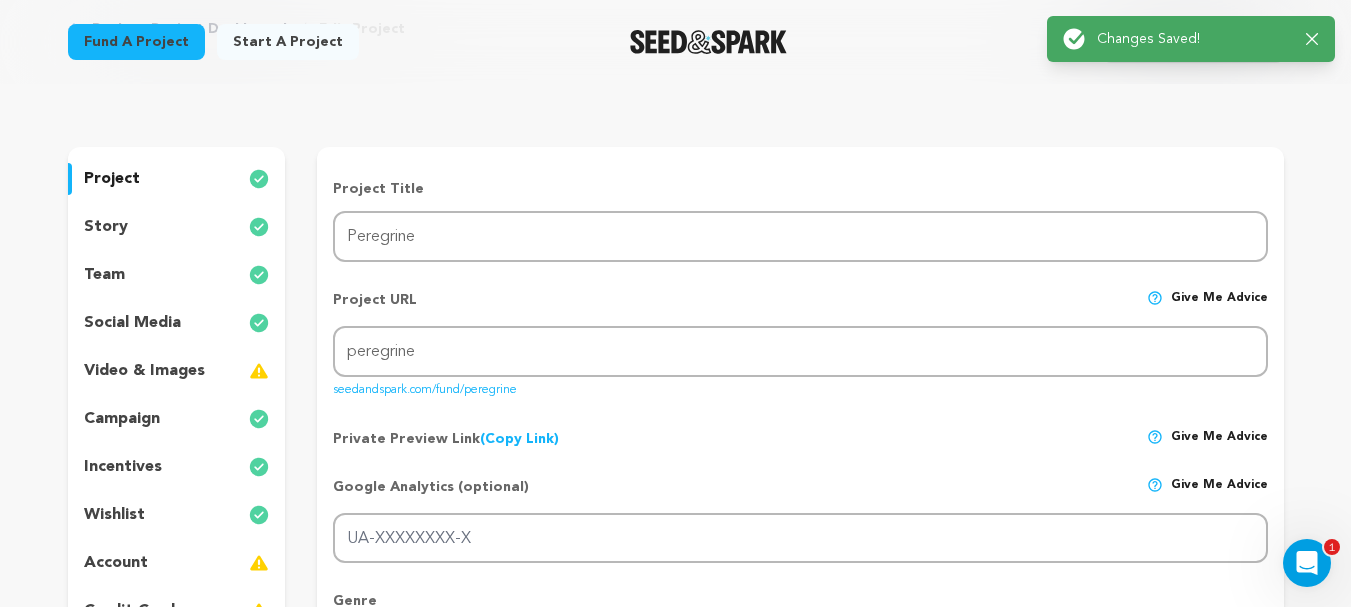 scroll, scrollTop: 0, scrollLeft: 0, axis: both 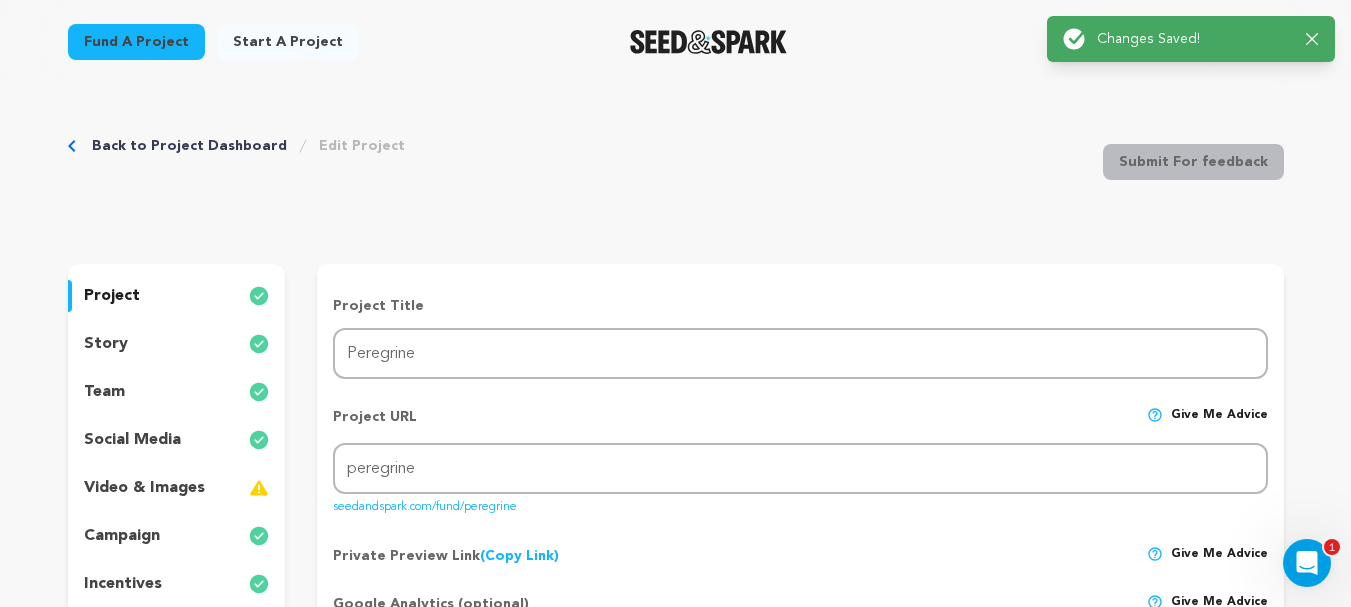 click on "story" at bounding box center [177, 344] 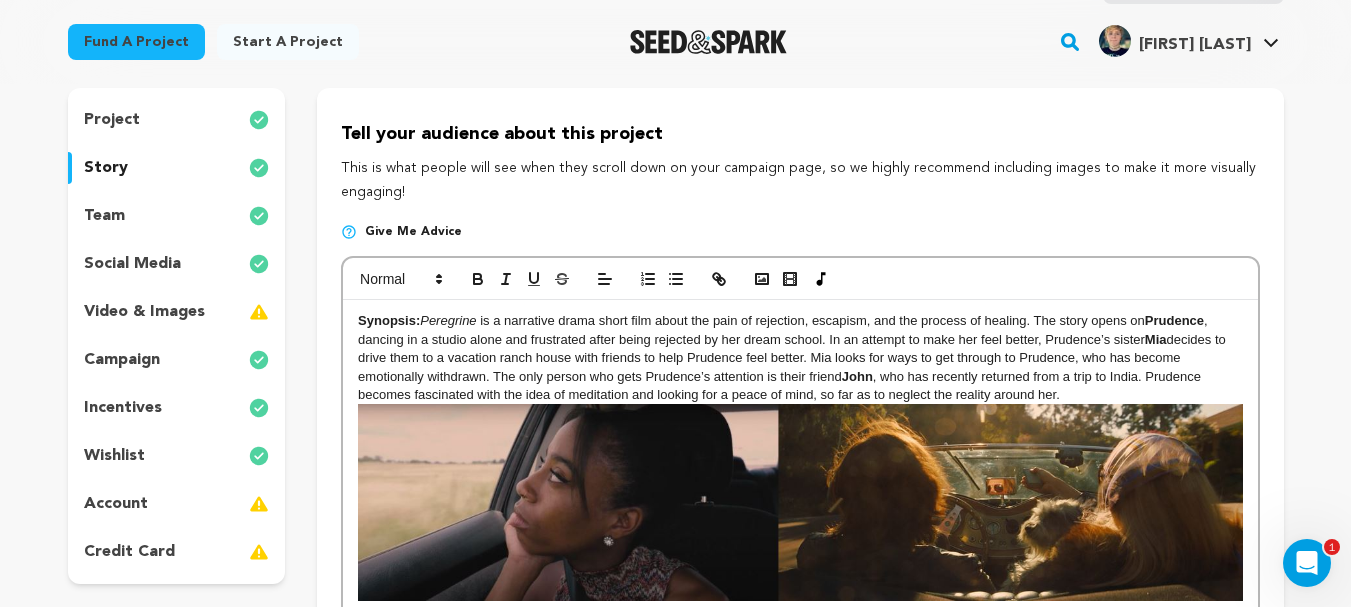 scroll, scrollTop: 153, scrollLeft: 0, axis: vertical 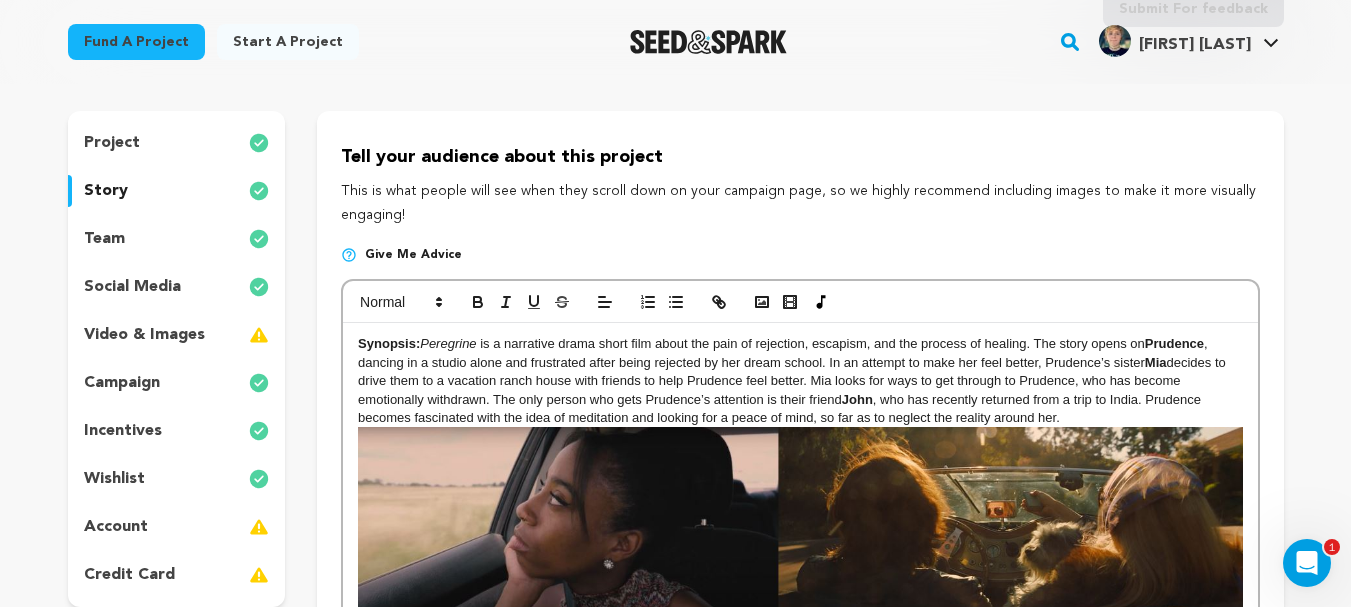 click on "incentives" at bounding box center (177, 431) 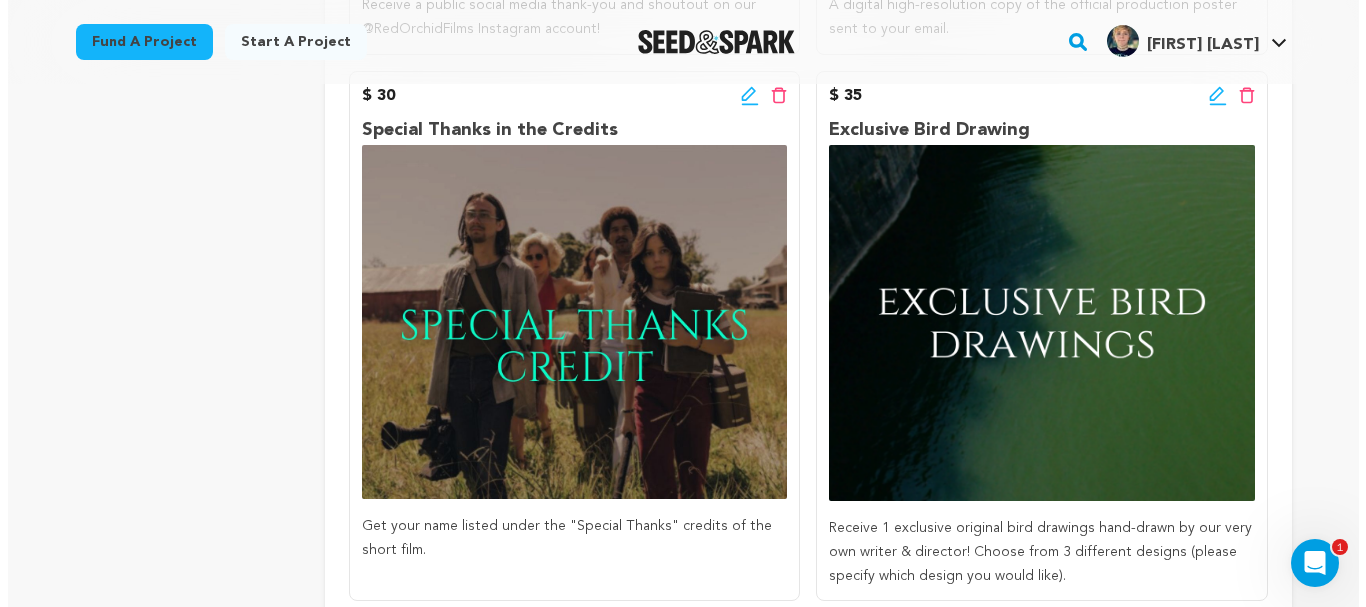 scroll, scrollTop: 747, scrollLeft: 0, axis: vertical 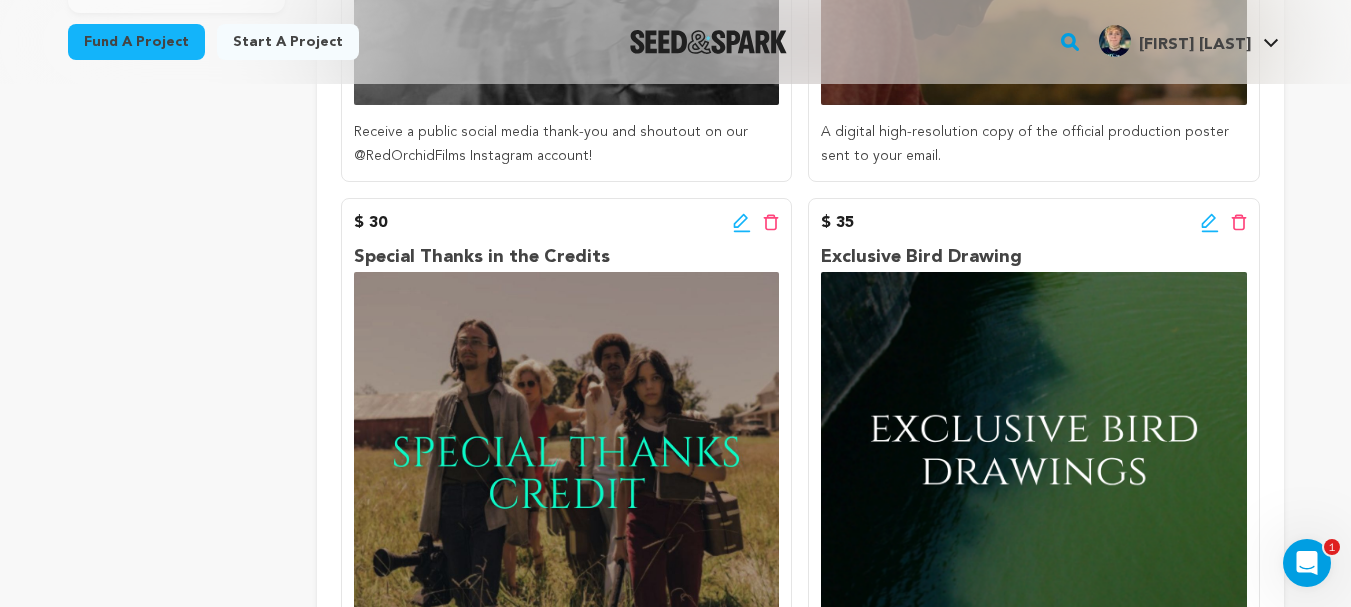 click 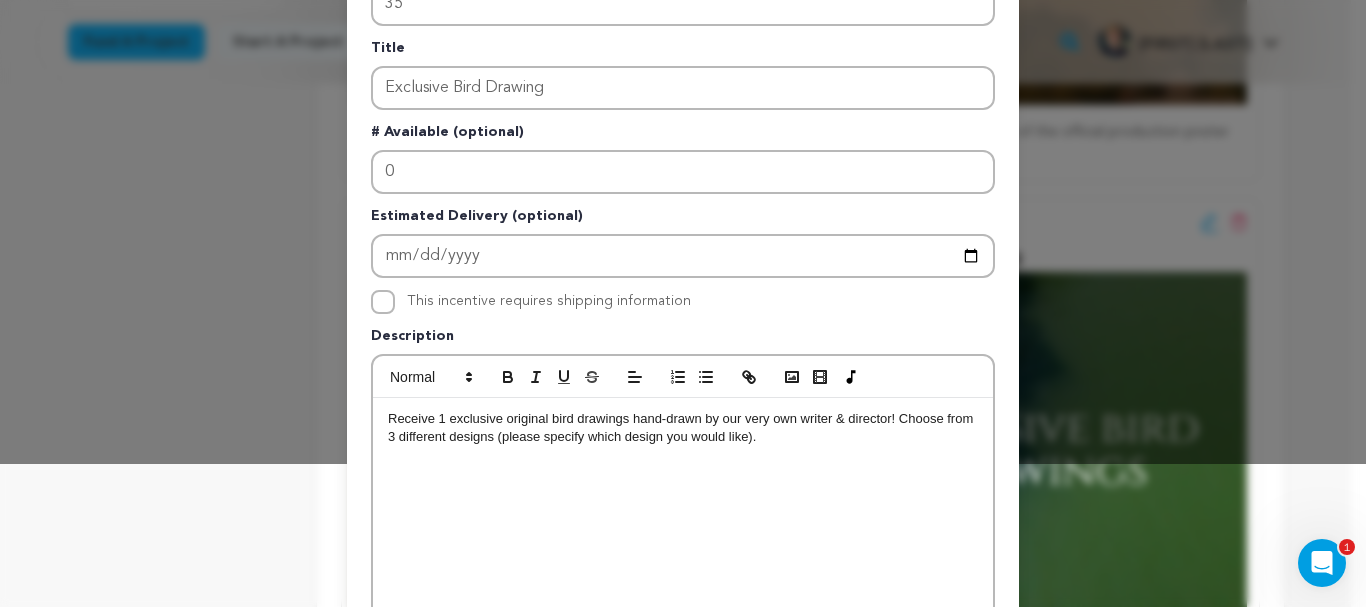 scroll, scrollTop: 145, scrollLeft: 0, axis: vertical 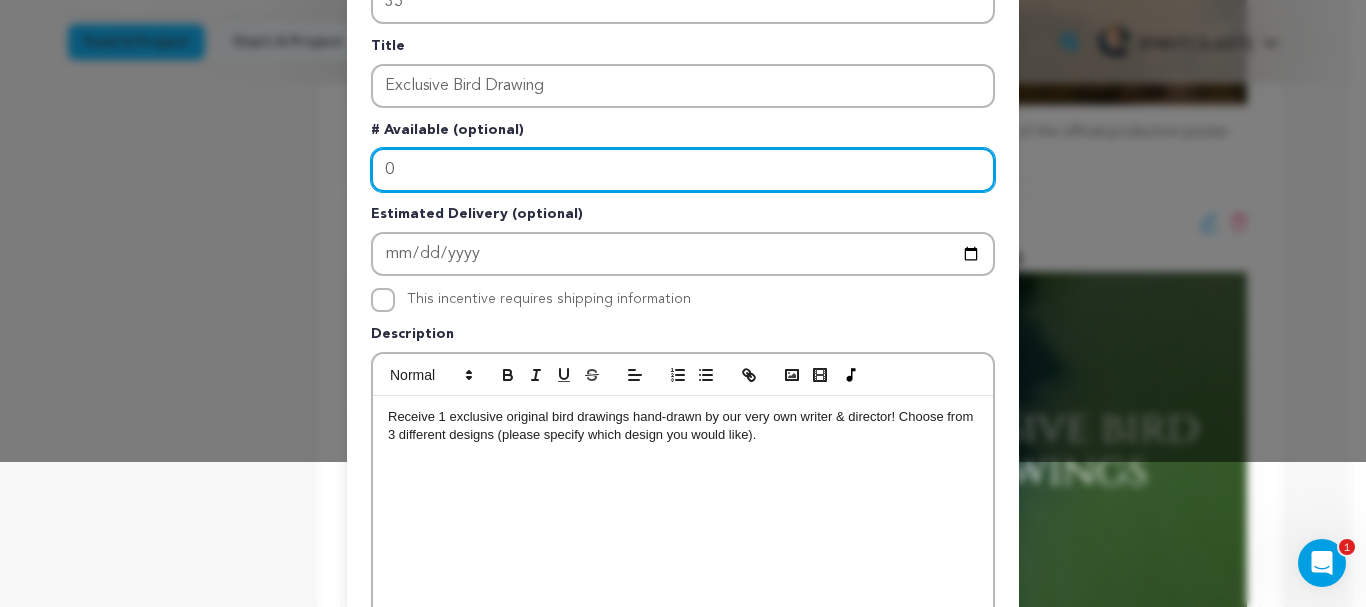 click on "0" at bounding box center (683, 170) 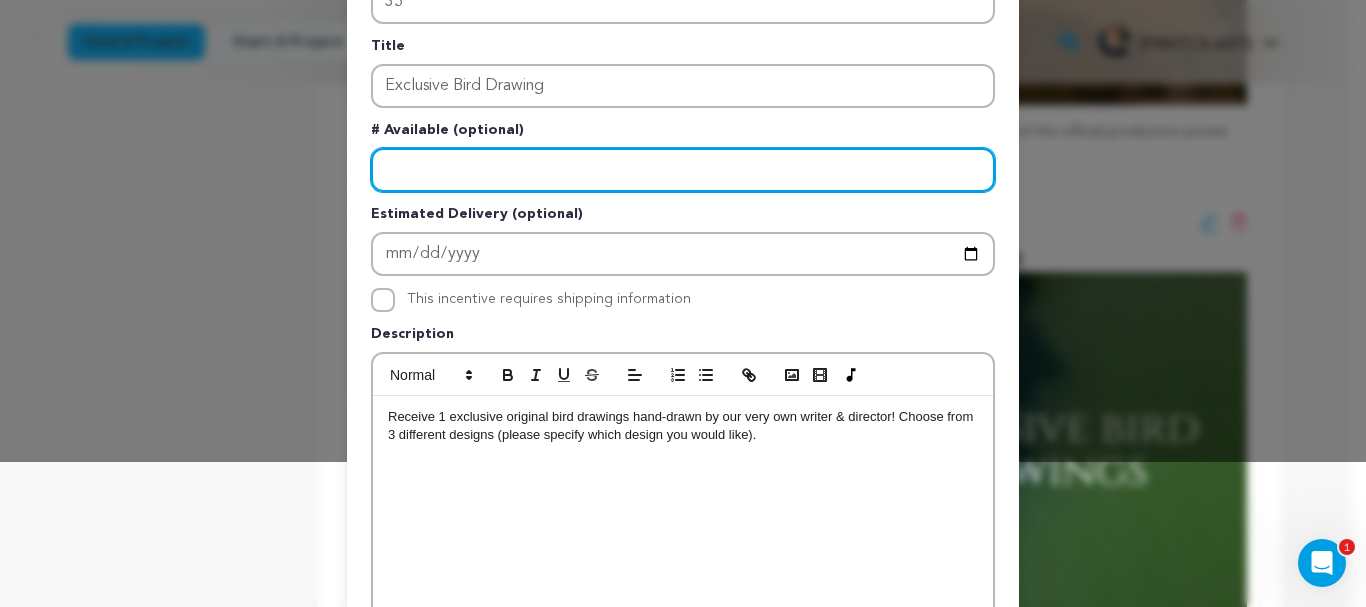 type 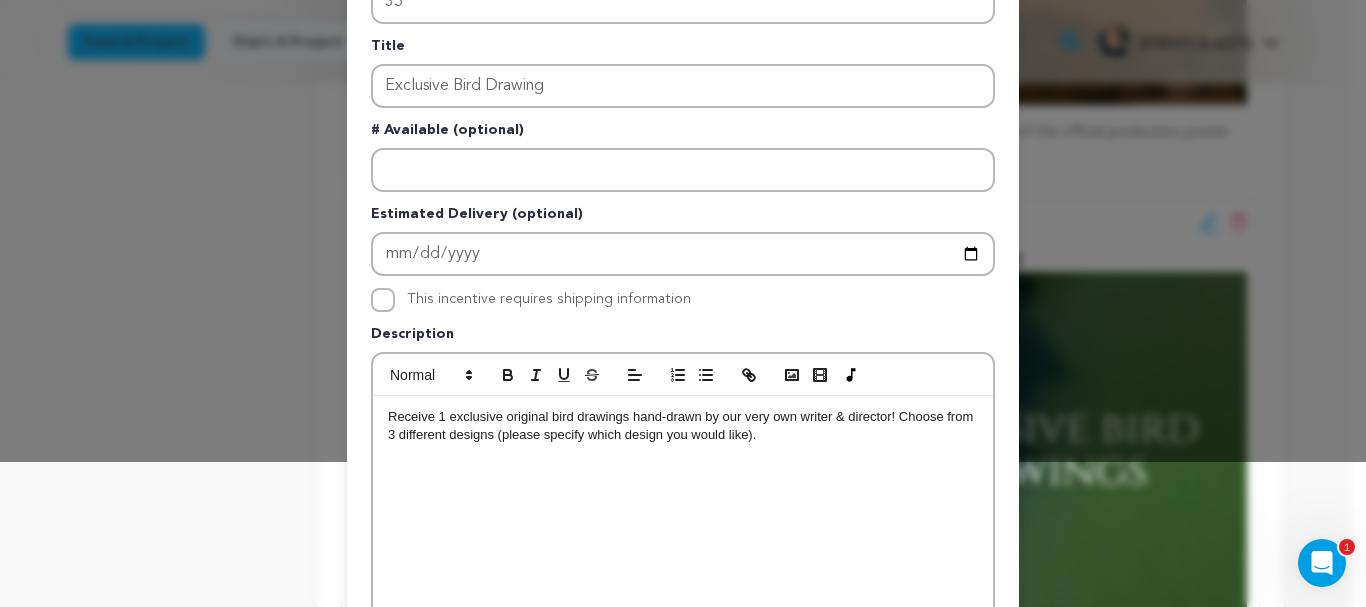 click on "Estimated Delivery (optional)" at bounding box center (683, 218) 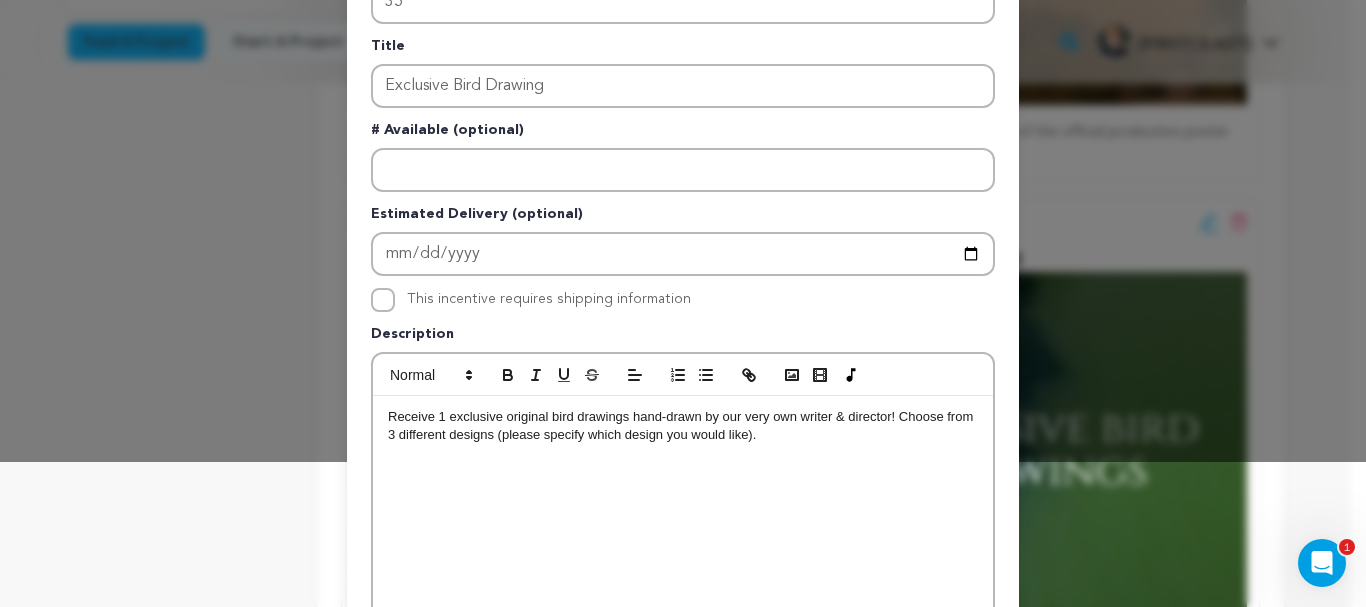 click on "Receive 1 exclusive original bird drawings hand-drawn by our very own writer & director! Choose from 3 different designs (please specify which design you would like)." at bounding box center (683, 426) 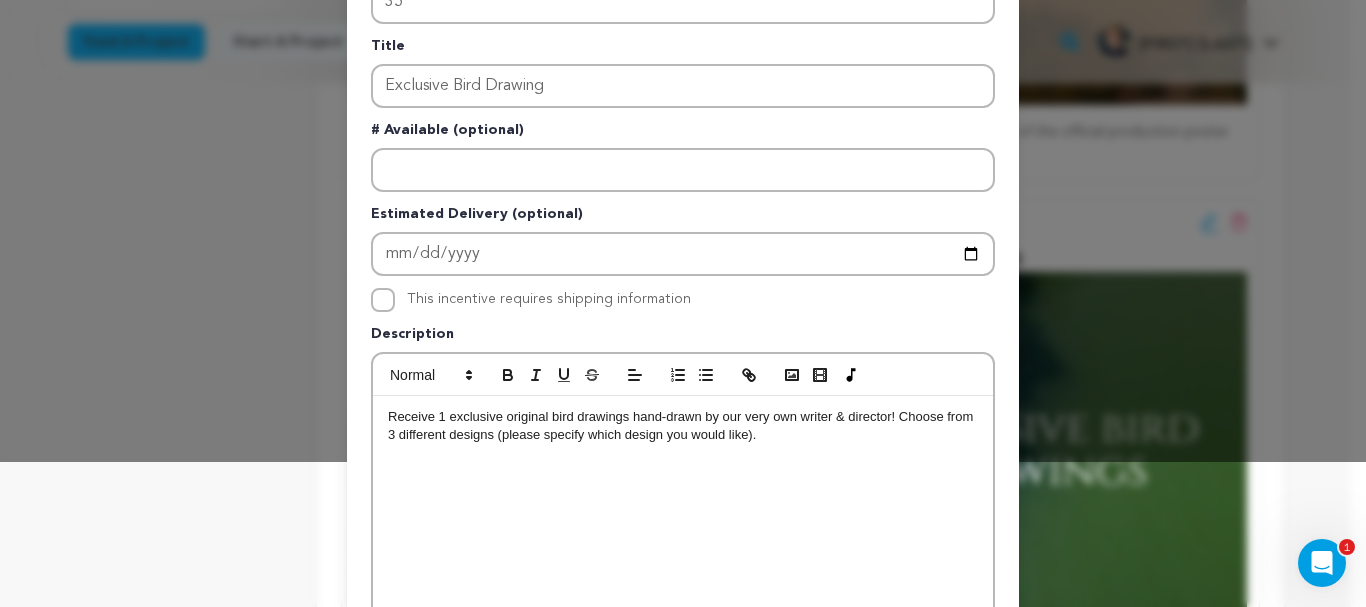 type 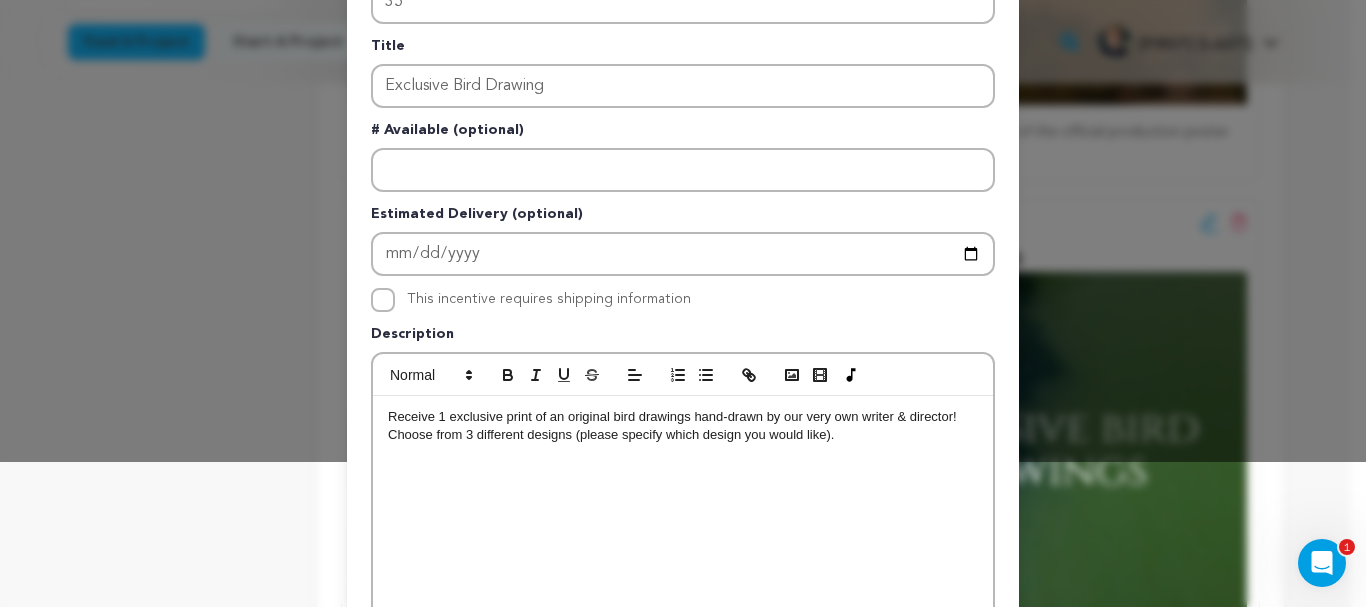click on "Receive 1 exclusive print of an original bird drawings hand-drawn by our very own writer & director! Choose from 3 different designs (please specify which design you would like)." at bounding box center (683, 426) 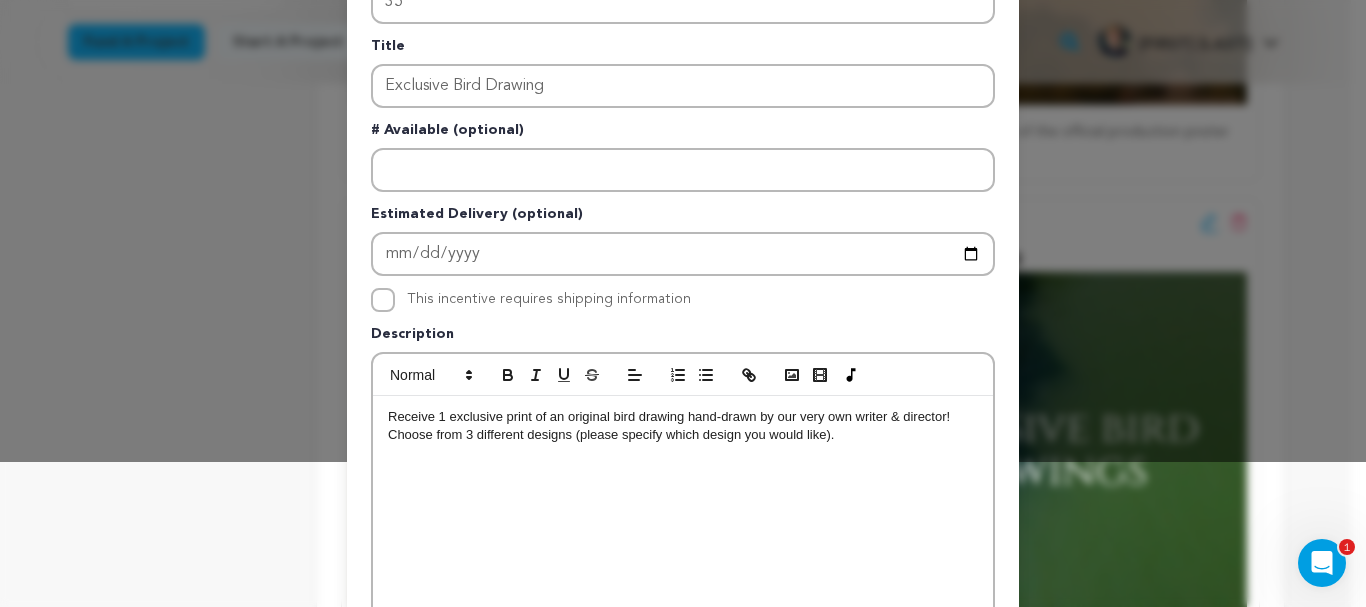 click on "Receive 1 exclusive print of an original bird drawing hand-drawn by our very own writer & director! Choose from 3 different designs (please specify which design you would like)." at bounding box center (683, 426) 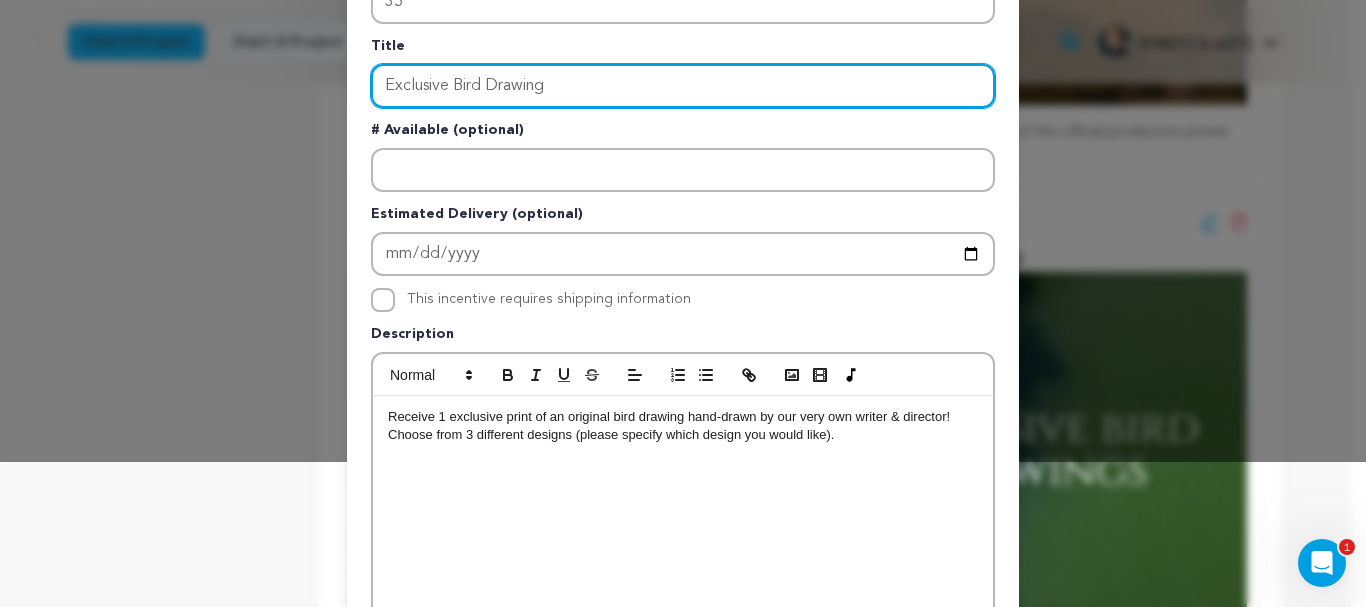 click on "Exclusive Bird Drawing" at bounding box center (683, 86) 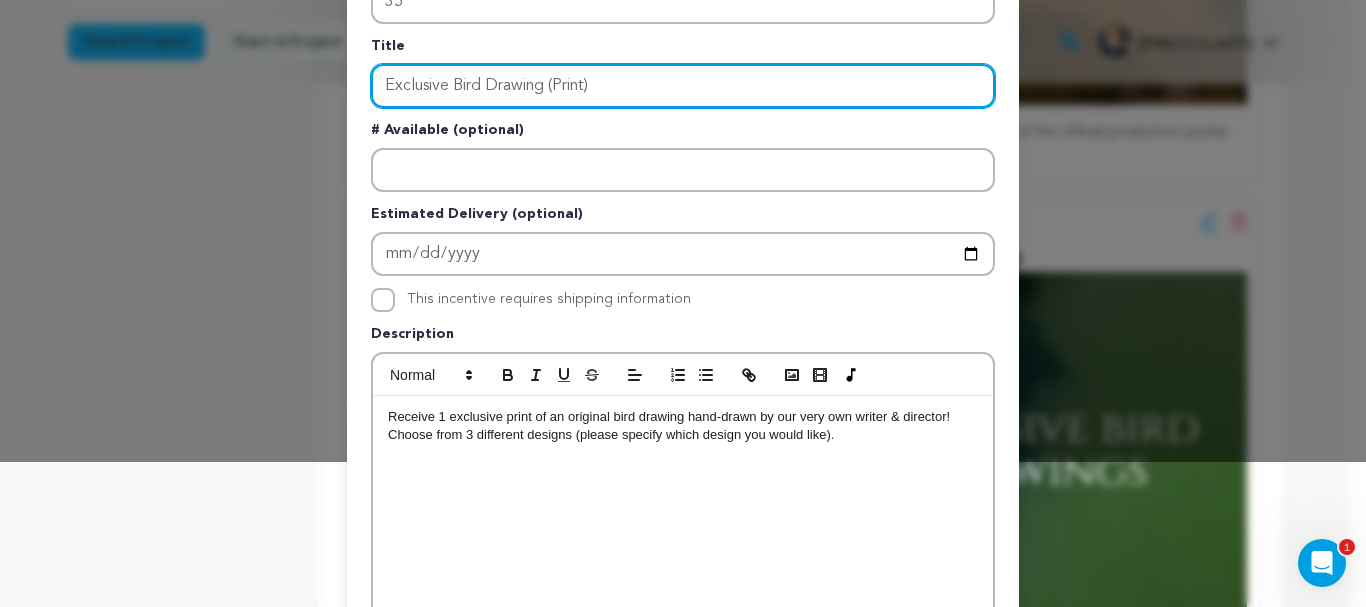 type on "Exclusive Bird Drawing (Print)" 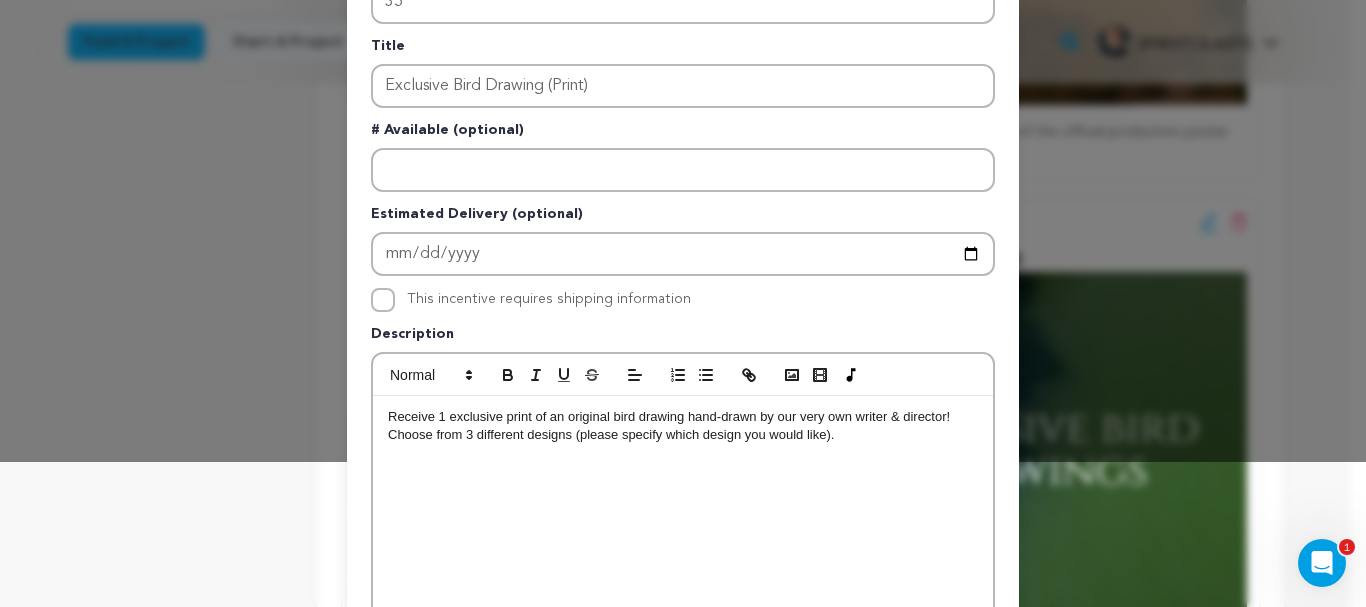 click on "# Available (optional)" at bounding box center [683, 134] 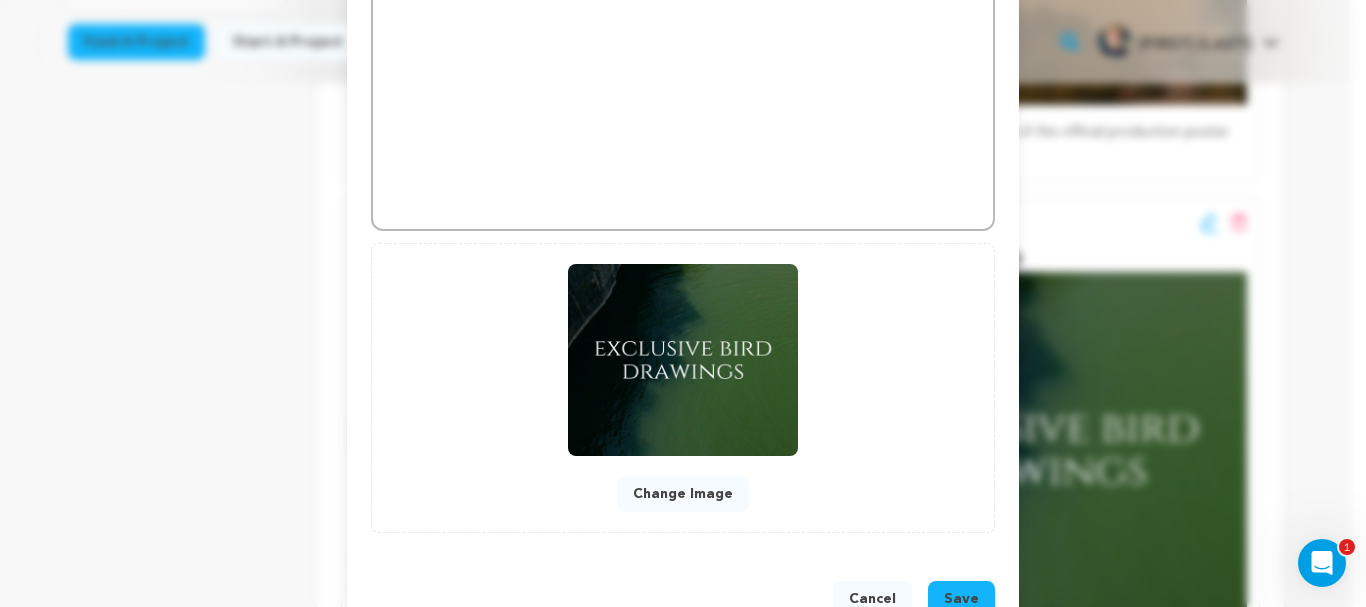 scroll, scrollTop: 670, scrollLeft: 0, axis: vertical 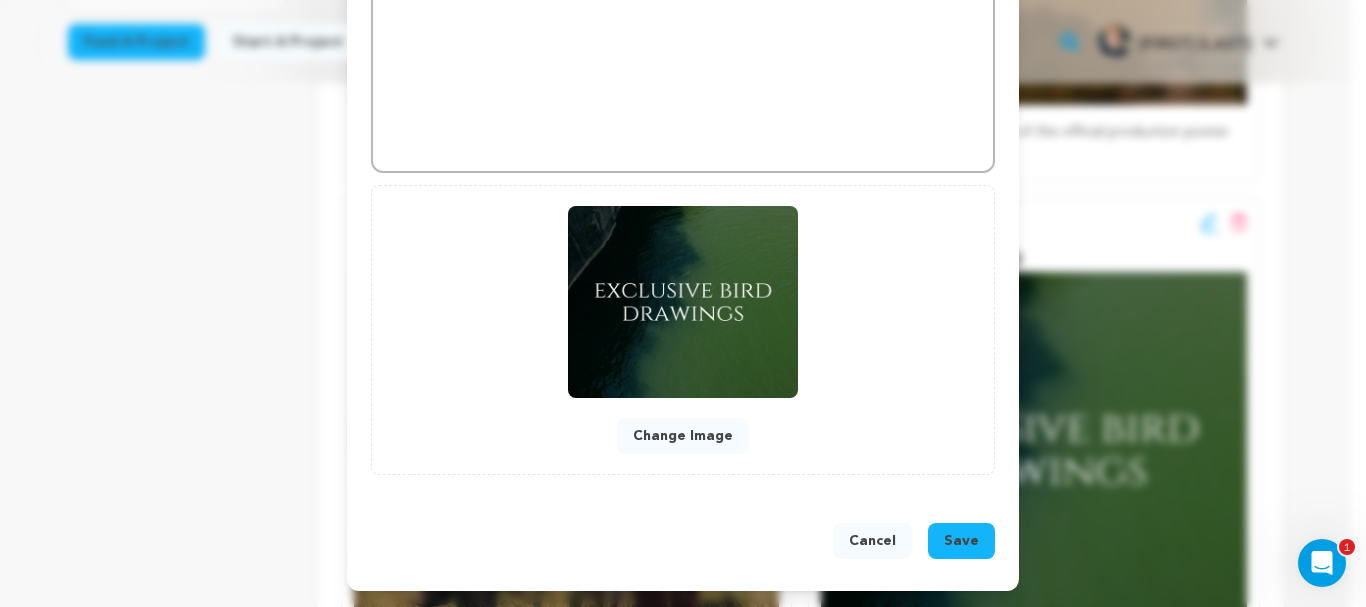 click on "Save" at bounding box center (961, 541) 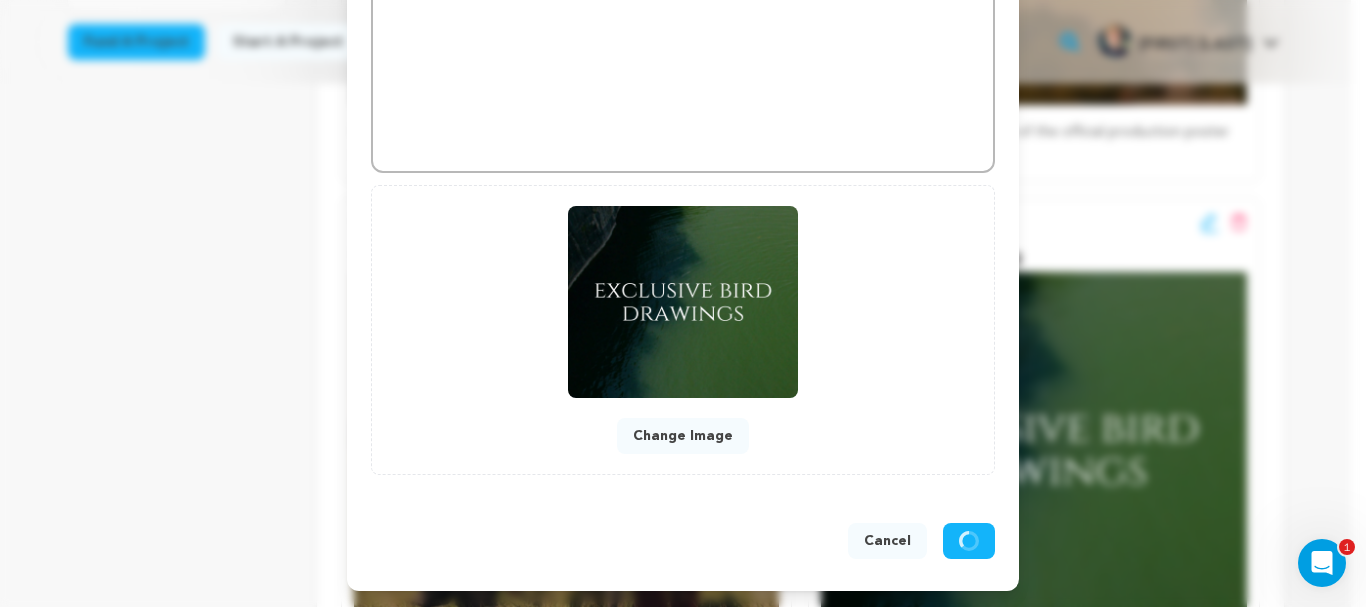 scroll, scrollTop: 628, scrollLeft: 0, axis: vertical 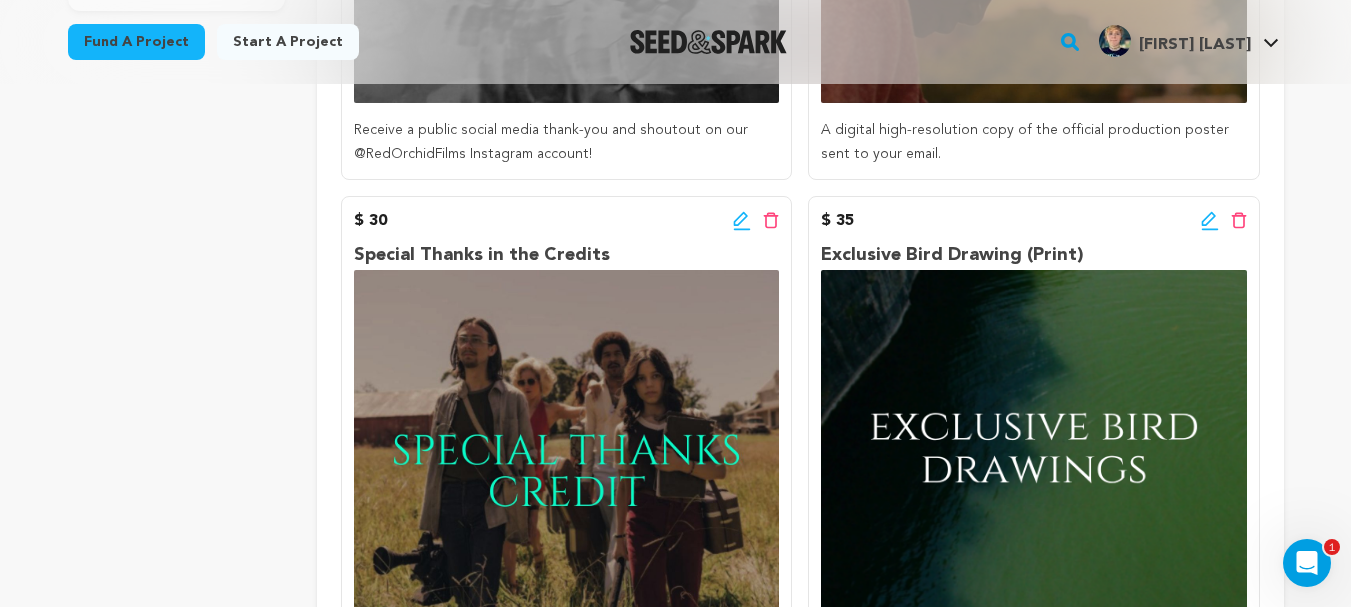 click 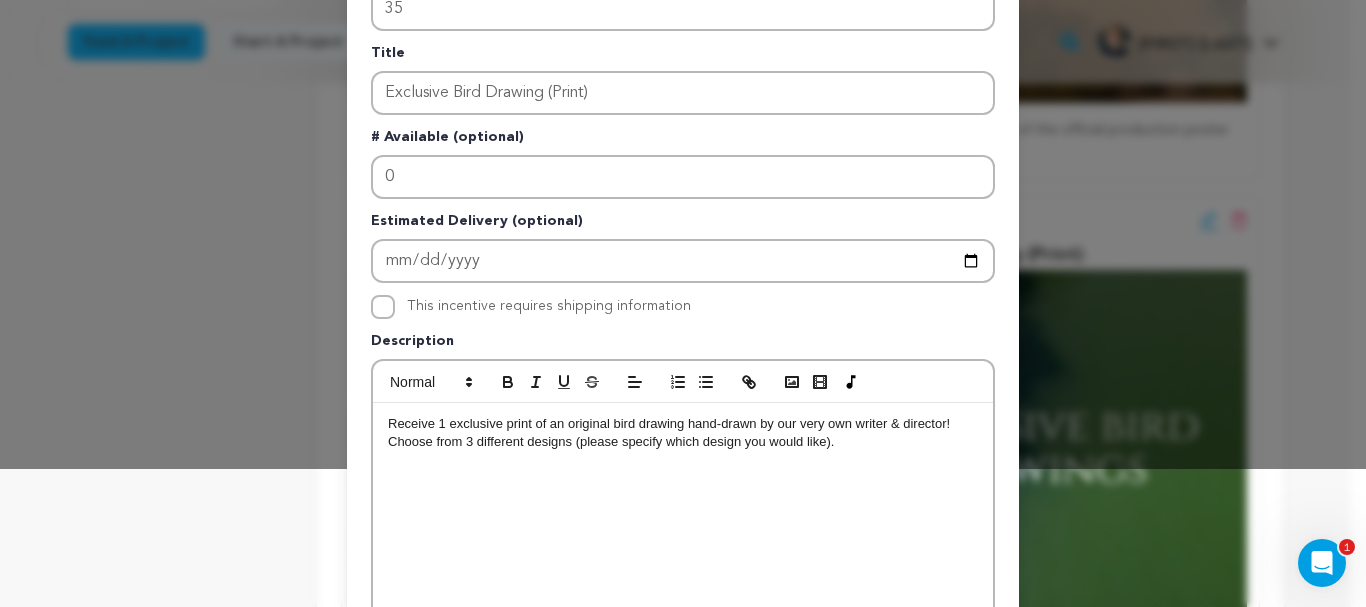 scroll, scrollTop: 132, scrollLeft: 0, axis: vertical 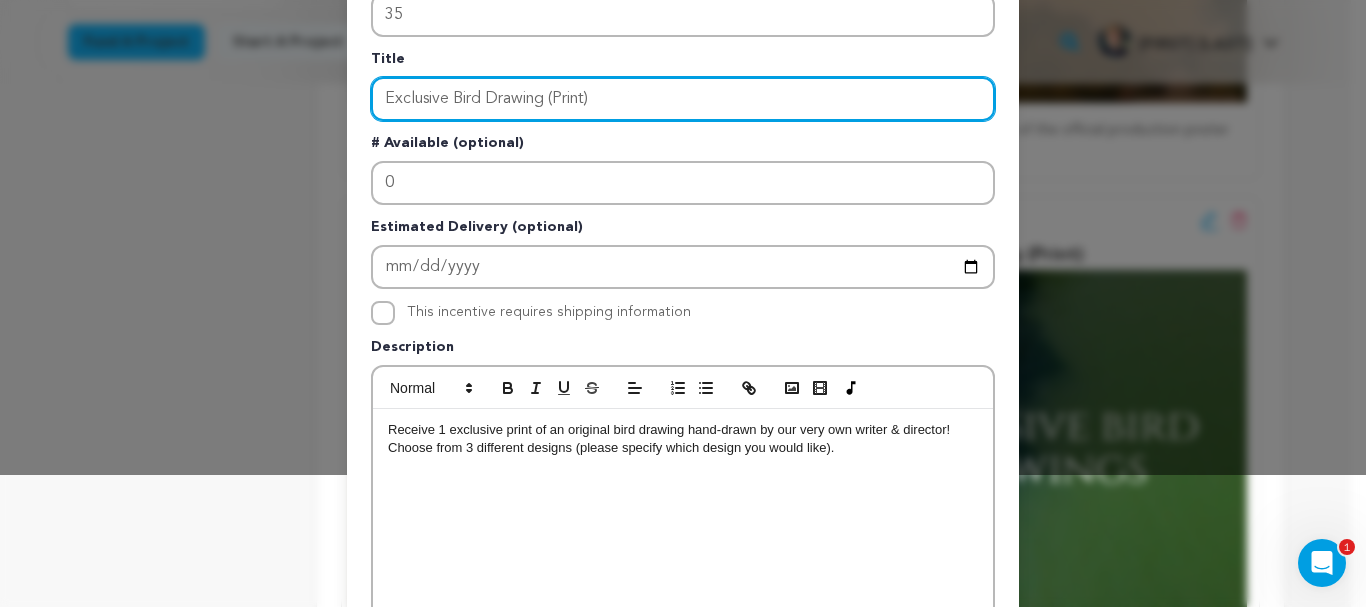 click on "Exclusive Bird Drawing (Print)" at bounding box center [683, 99] 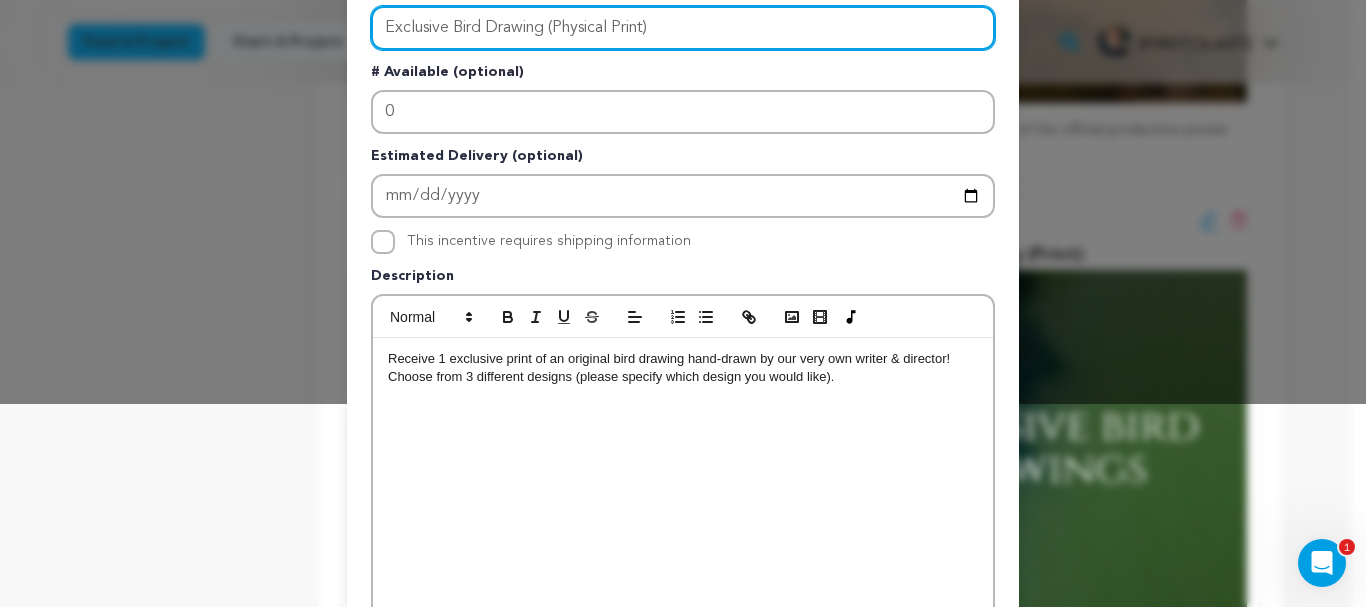 scroll, scrollTop: 194, scrollLeft: 0, axis: vertical 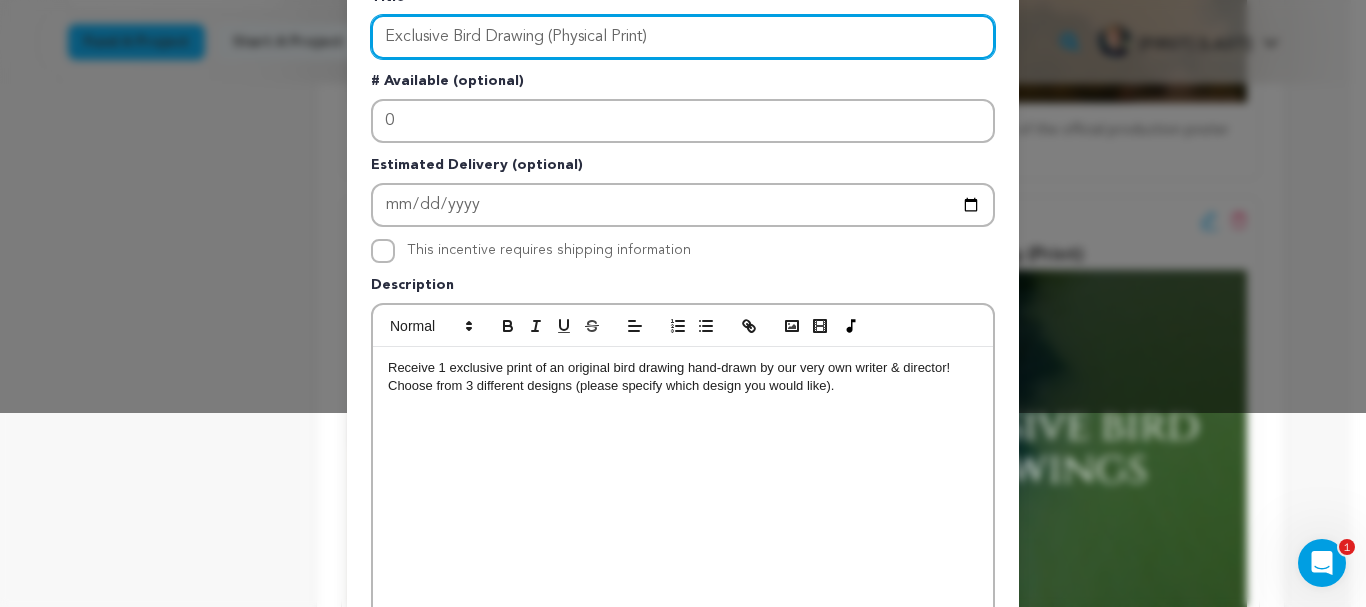 drag, startPoint x: 656, startPoint y: 34, endPoint x: 547, endPoint y: 37, distance: 109.041275 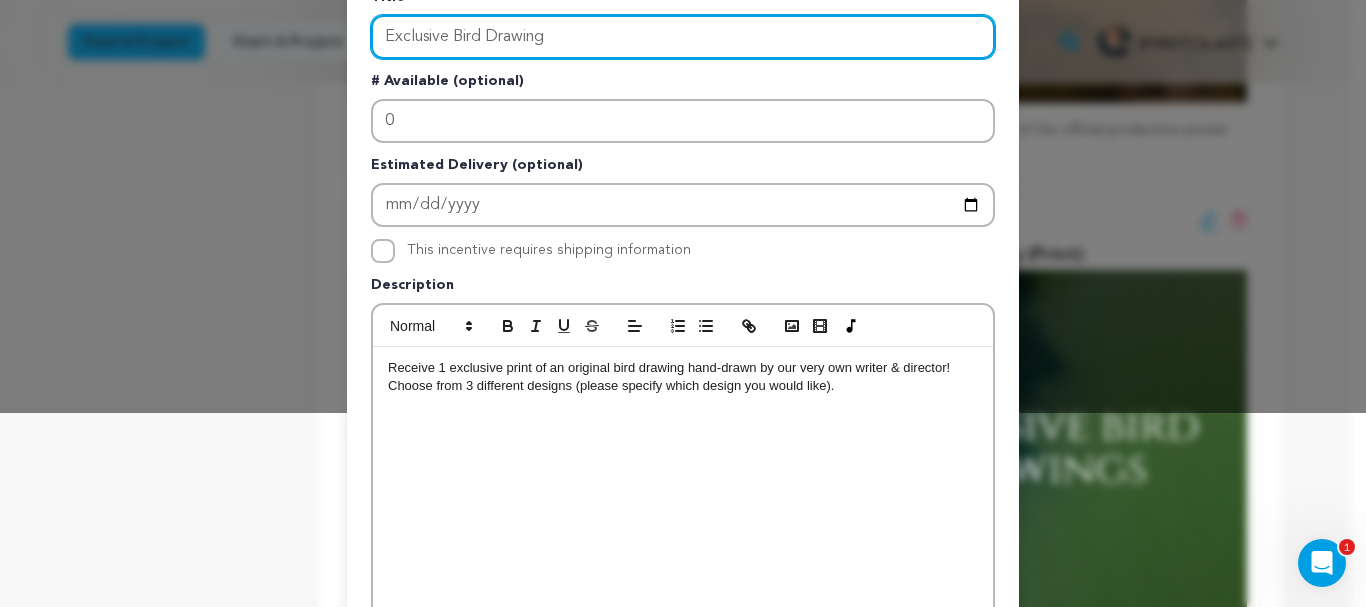 type on "Exclusive Bird Drawing" 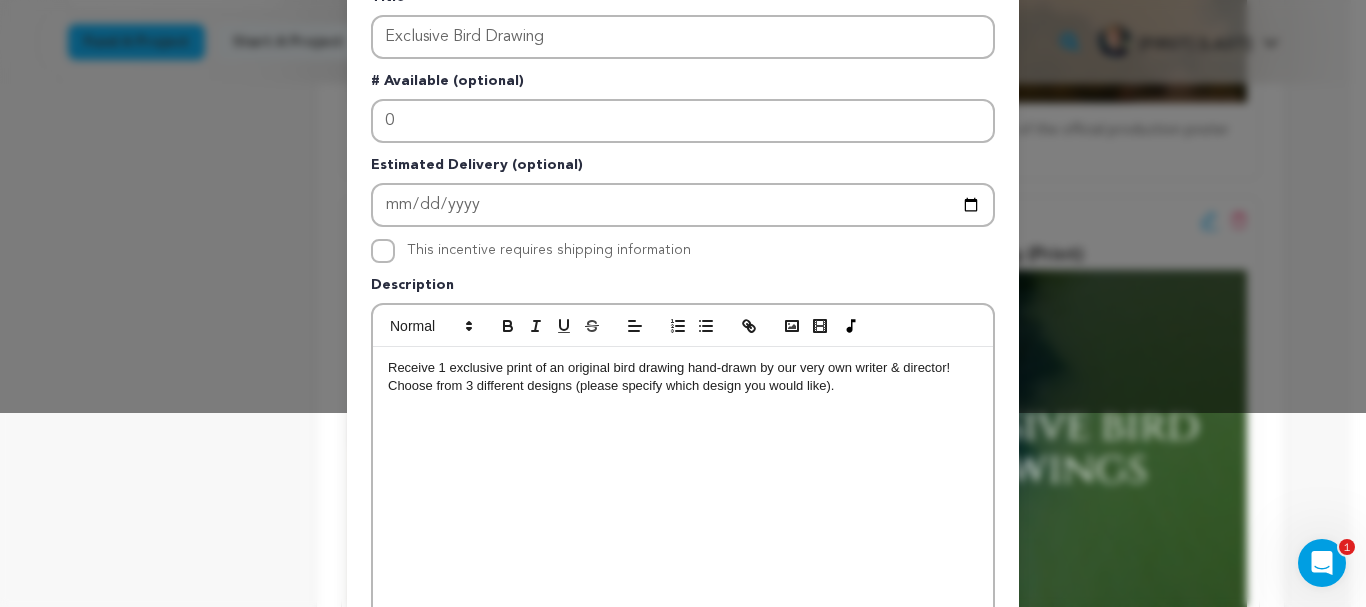 click on "Receive 1 exclusive print of an original bird drawing hand-drawn by our very own writer & director! Choose from 3 different designs (please specify which design you would like)." at bounding box center [683, 497] 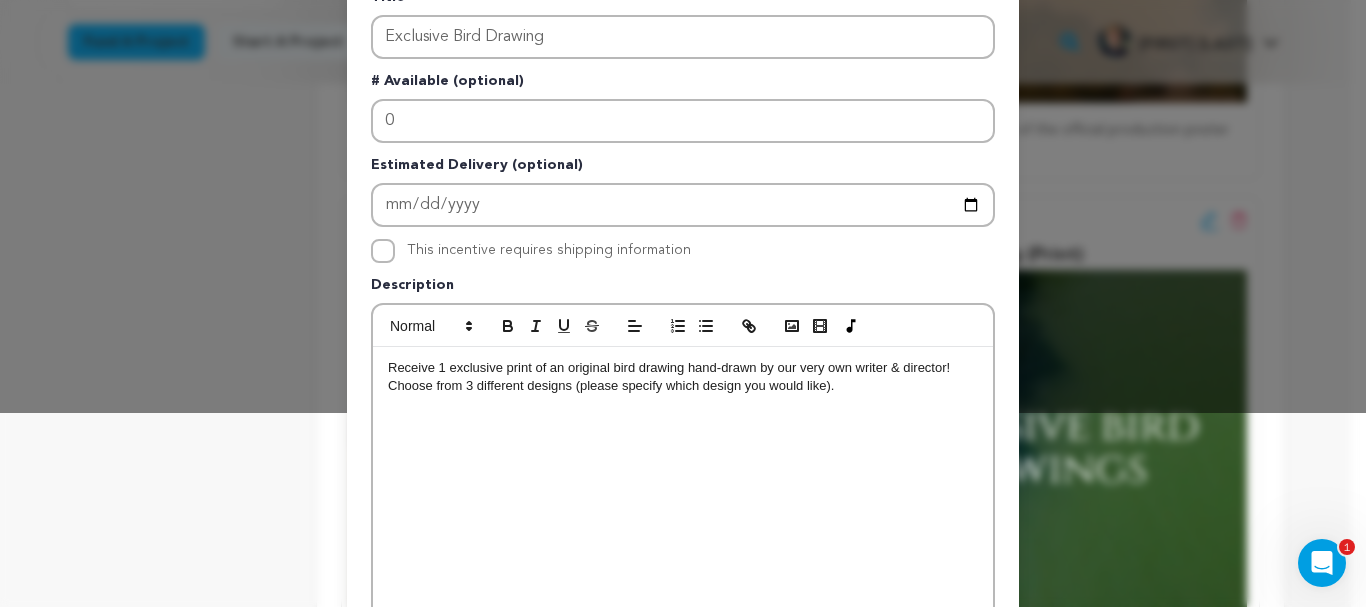 click on "Receive 1 exclusive print of an original bird drawing hand-drawn by our very own writer & director! Choose from 3 different designs (please specify which design you would like)." at bounding box center (683, 377) 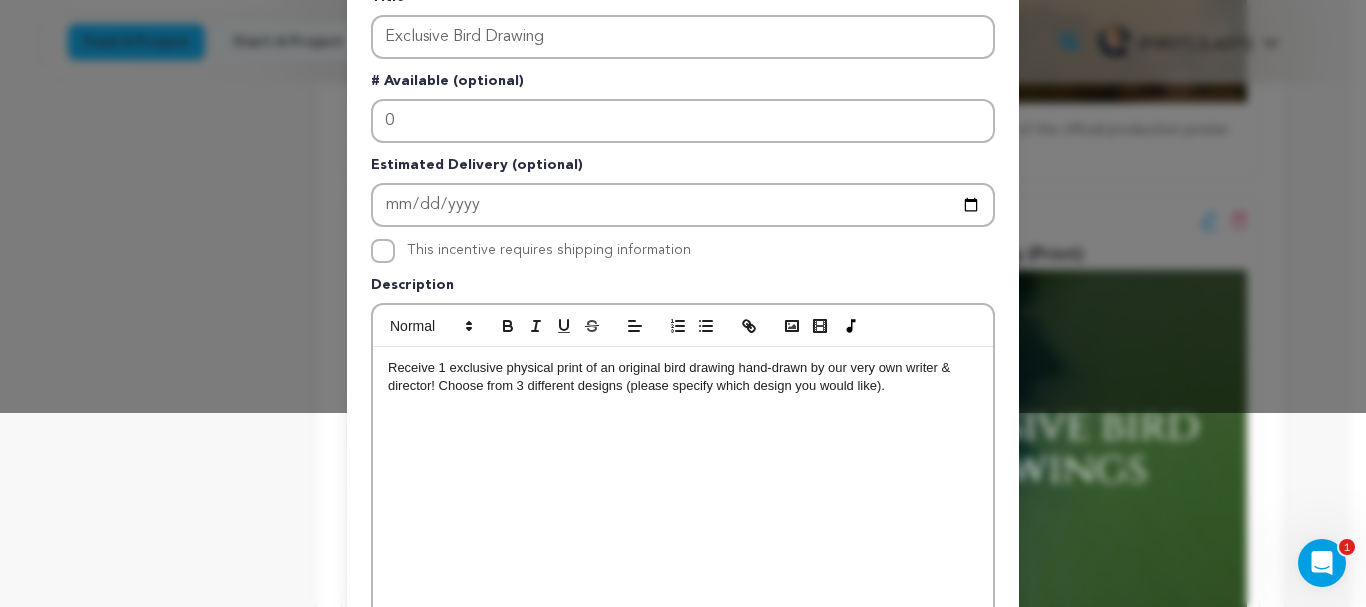 click on "Receive 1 exclusive physical print of an original bird drawing hand-drawn by our very own writer & director! Choose from 3 different designs (please specify which design you would like)." at bounding box center (683, 497) 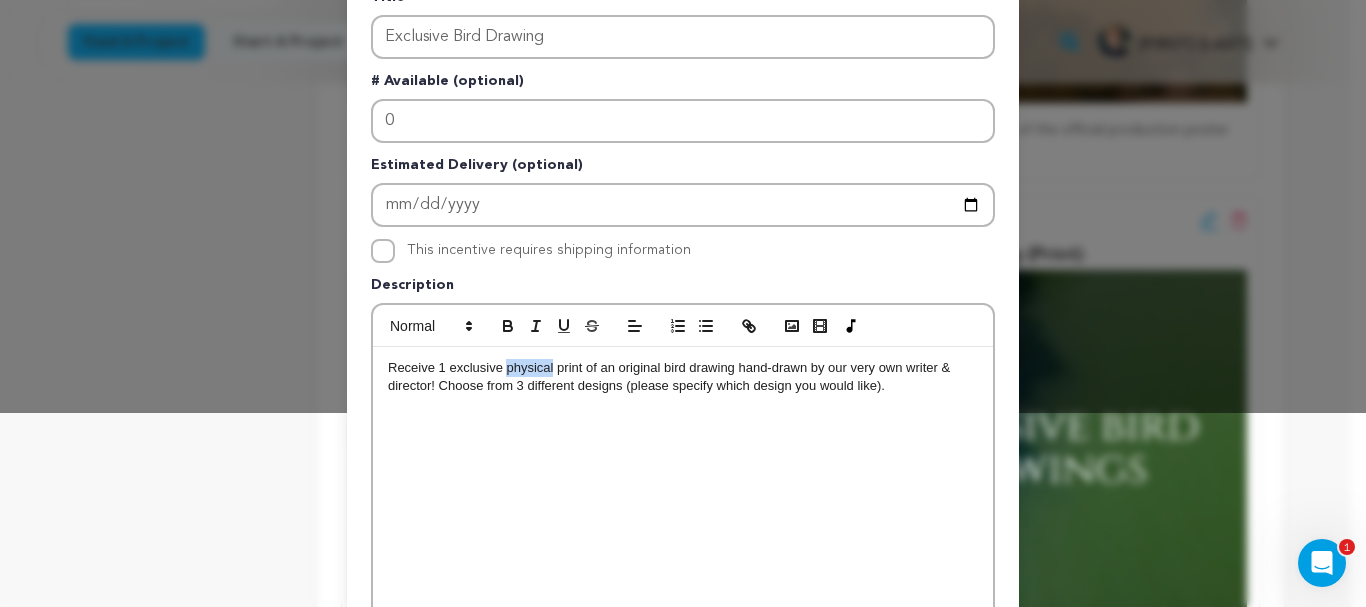 click on "Receive 1 exclusive physical print of an original bird drawing hand-drawn by our very own writer & director! Choose from 3 different designs (please specify which design you would like)." at bounding box center [683, 377] 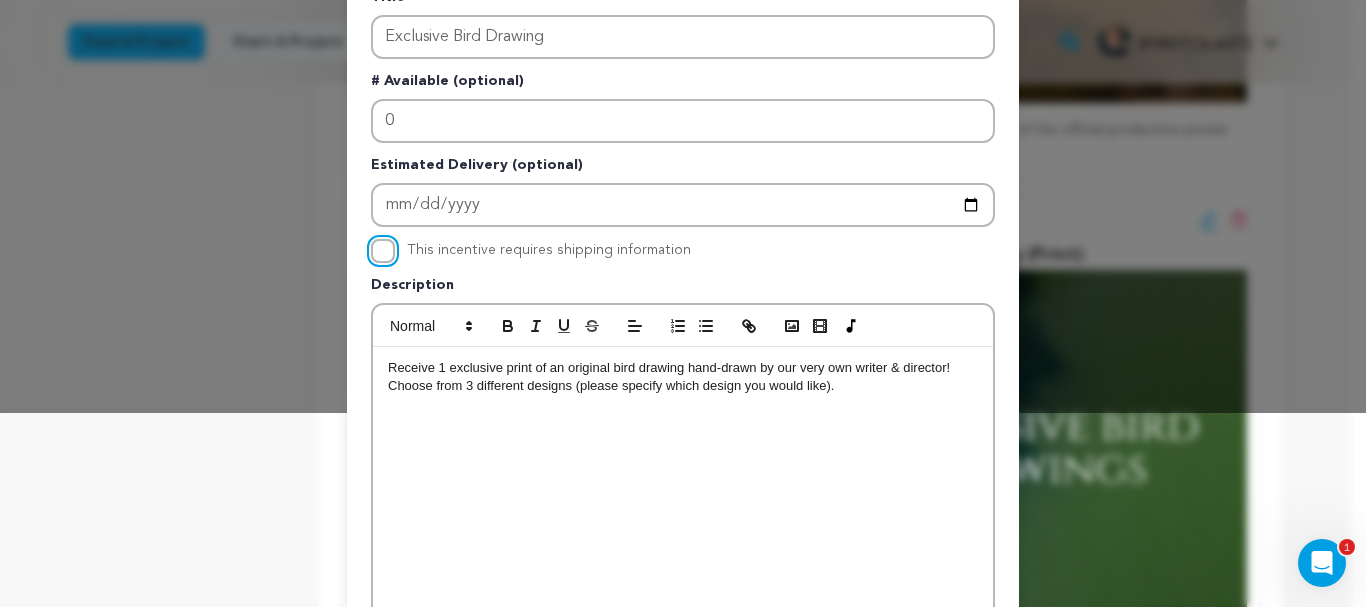 click on "This incentive requires shipping information" at bounding box center [383, 251] 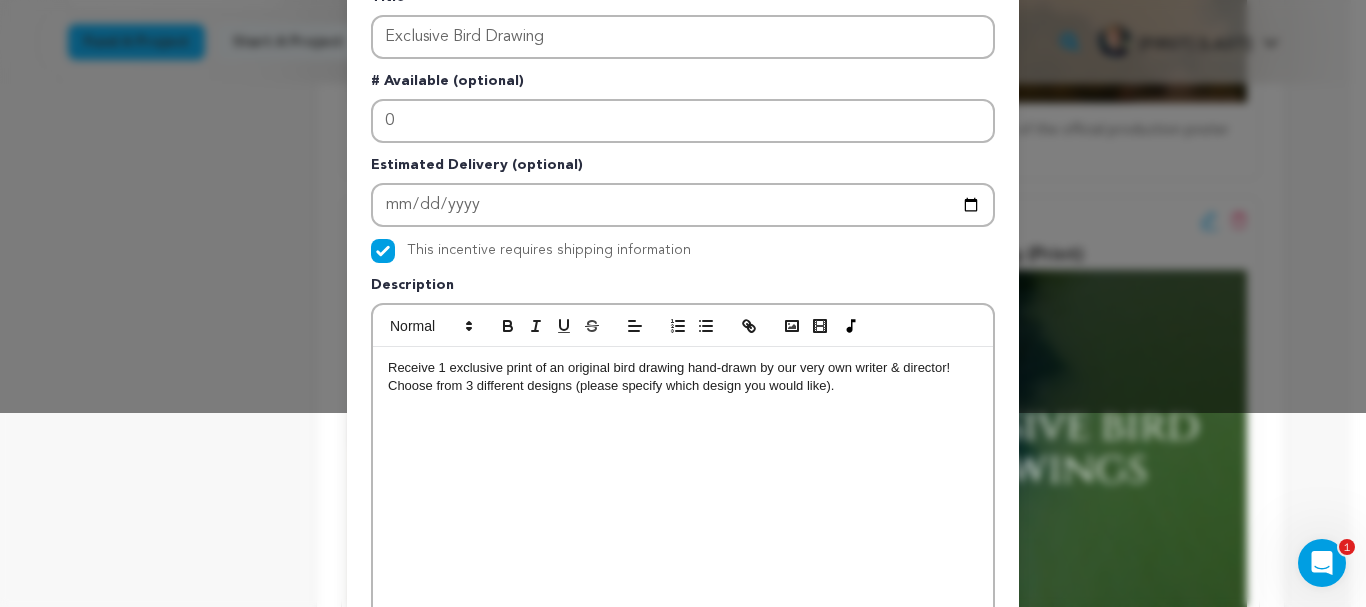 click on "Receive 1 exclusive print of an original bird drawing hand-drawn by our very own writer & director! Choose from 3 different designs (please specify which design you would like)." at bounding box center [683, 497] 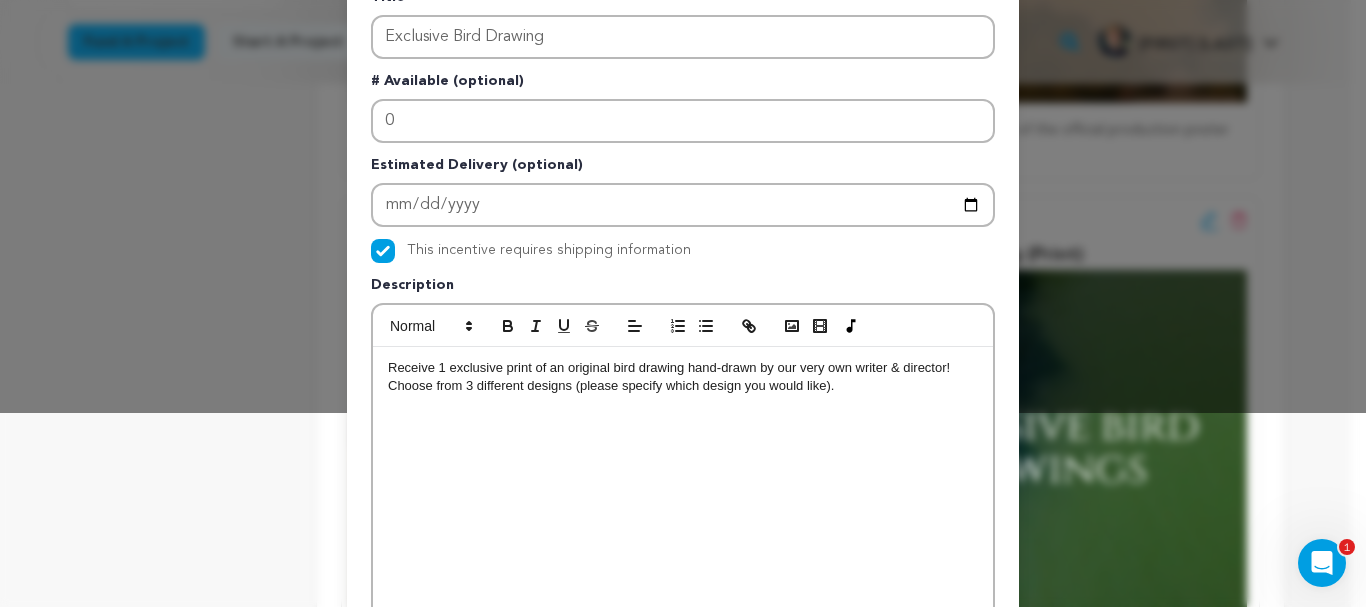 click on "Receive 1 exclusive print of an original bird drawing hand-drawn by our very own writer & director! Choose from 3 different designs (please specify which design you would like)." at bounding box center (683, 497) 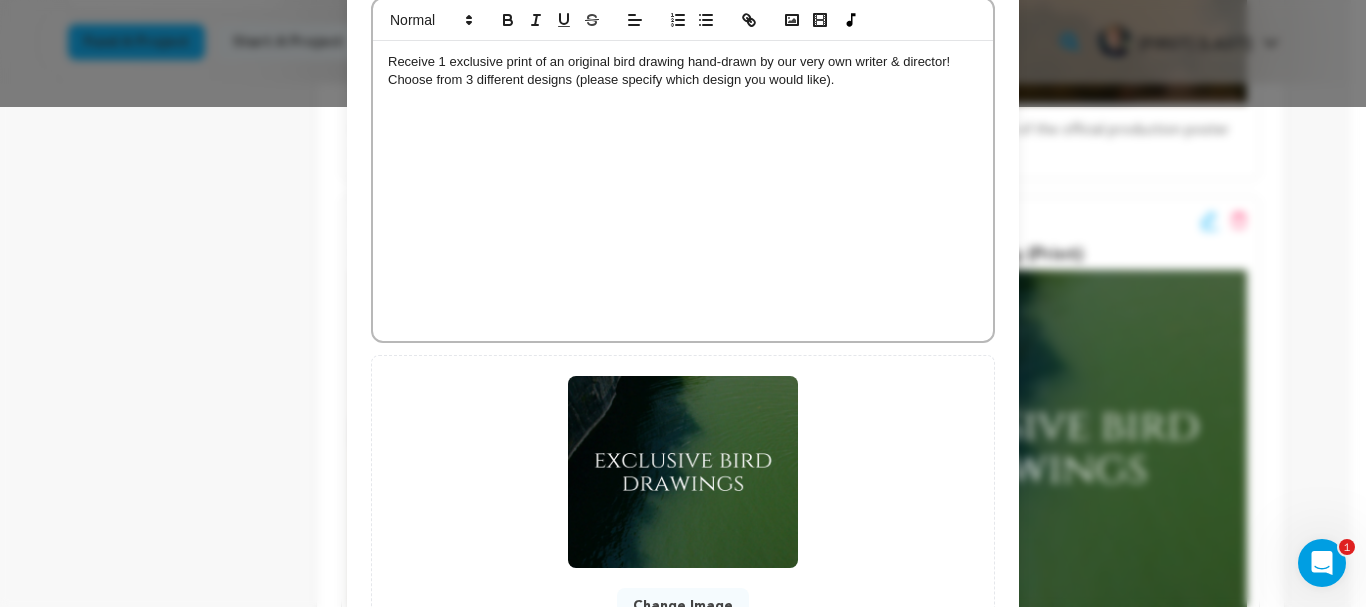 scroll, scrollTop: 670, scrollLeft: 0, axis: vertical 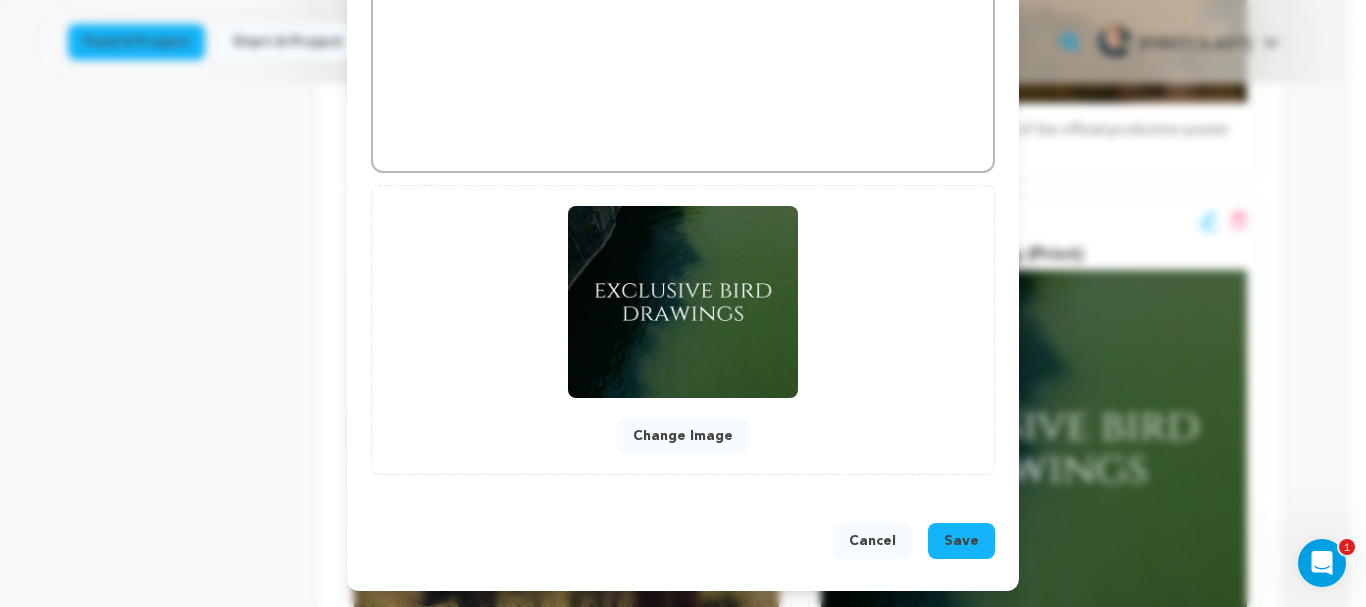 click on "Save" at bounding box center (961, 541) 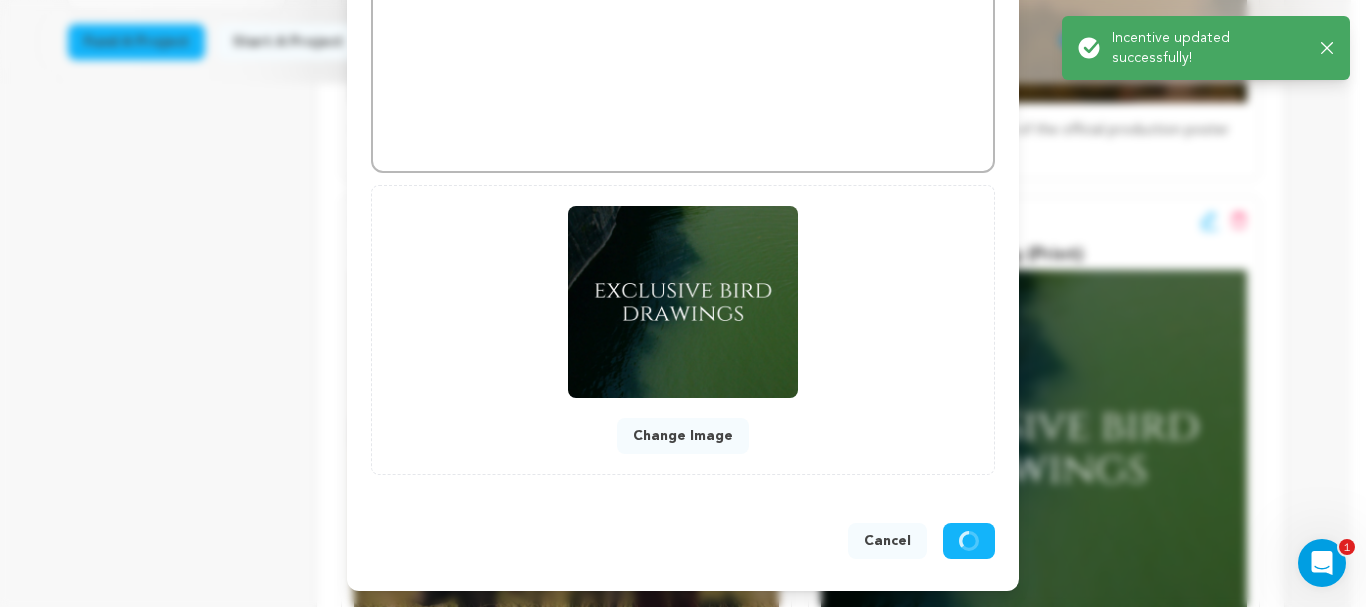scroll, scrollTop: 628, scrollLeft: 0, axis: vertical 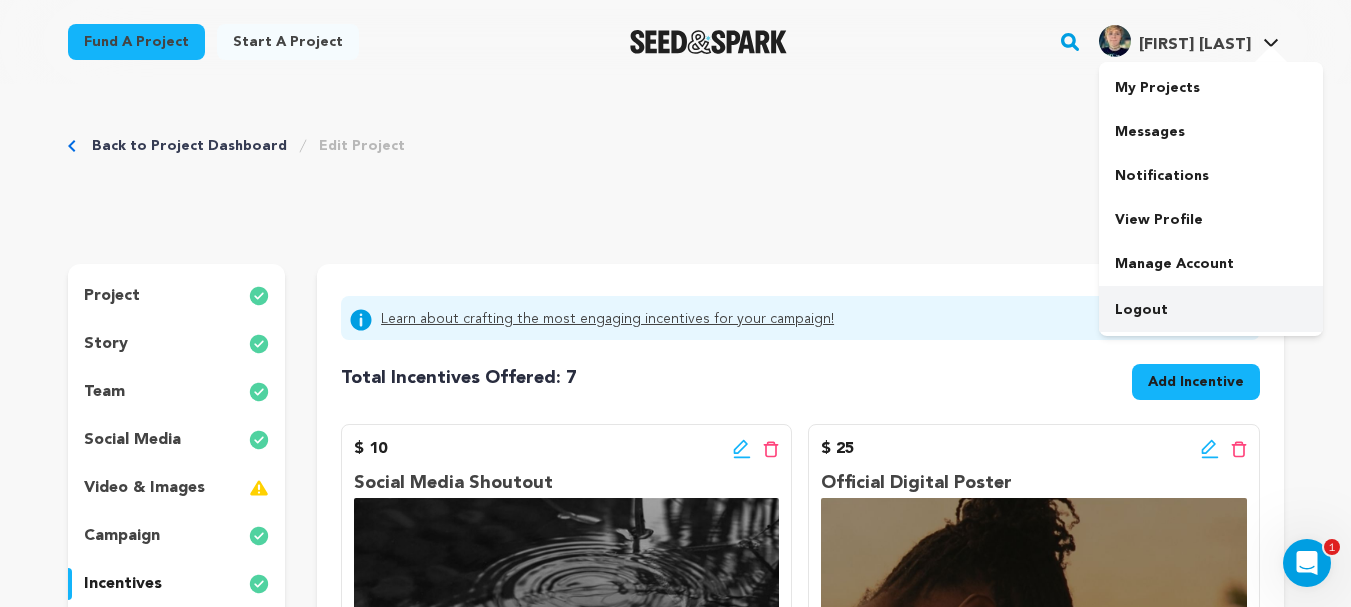 click on "Logout" at bounding box center [1211, 310] 